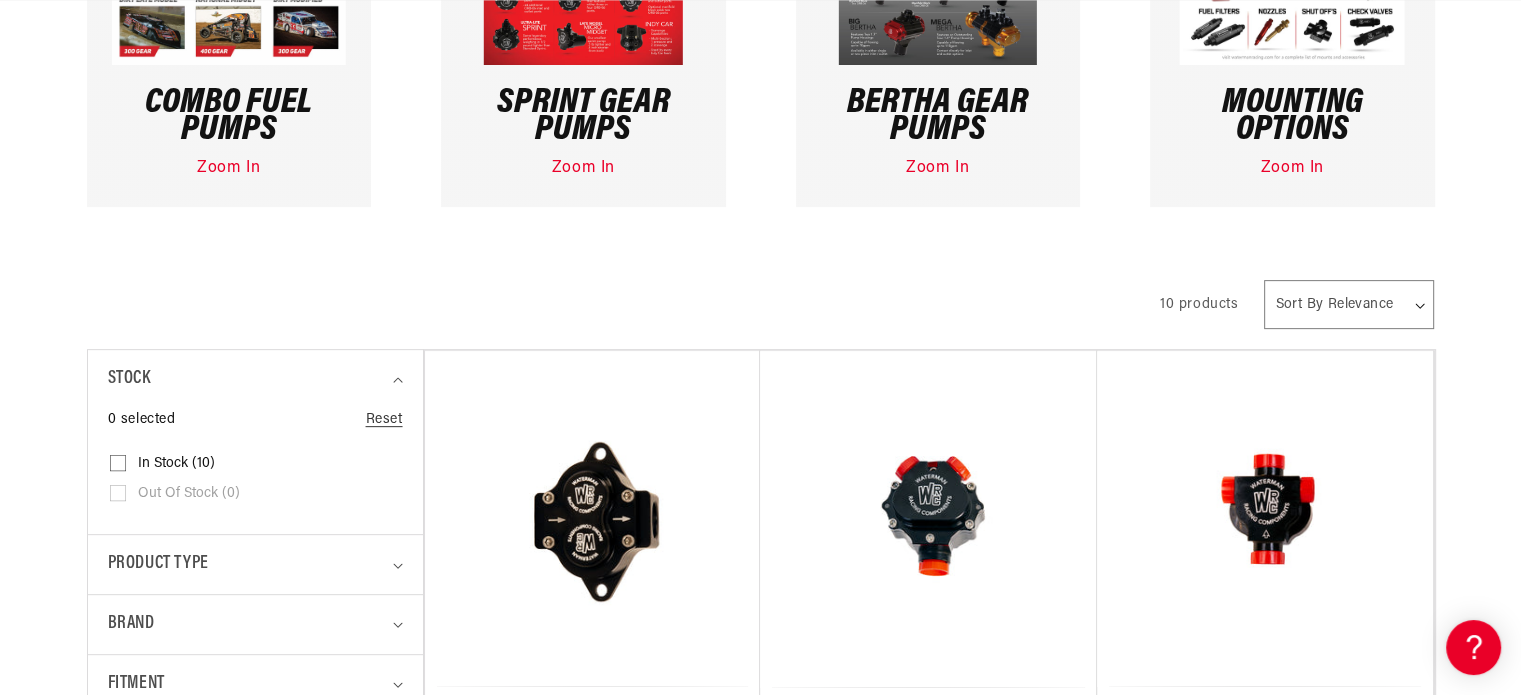 scroll, scrollTop: 0, scrollLeft: 0, axis: both 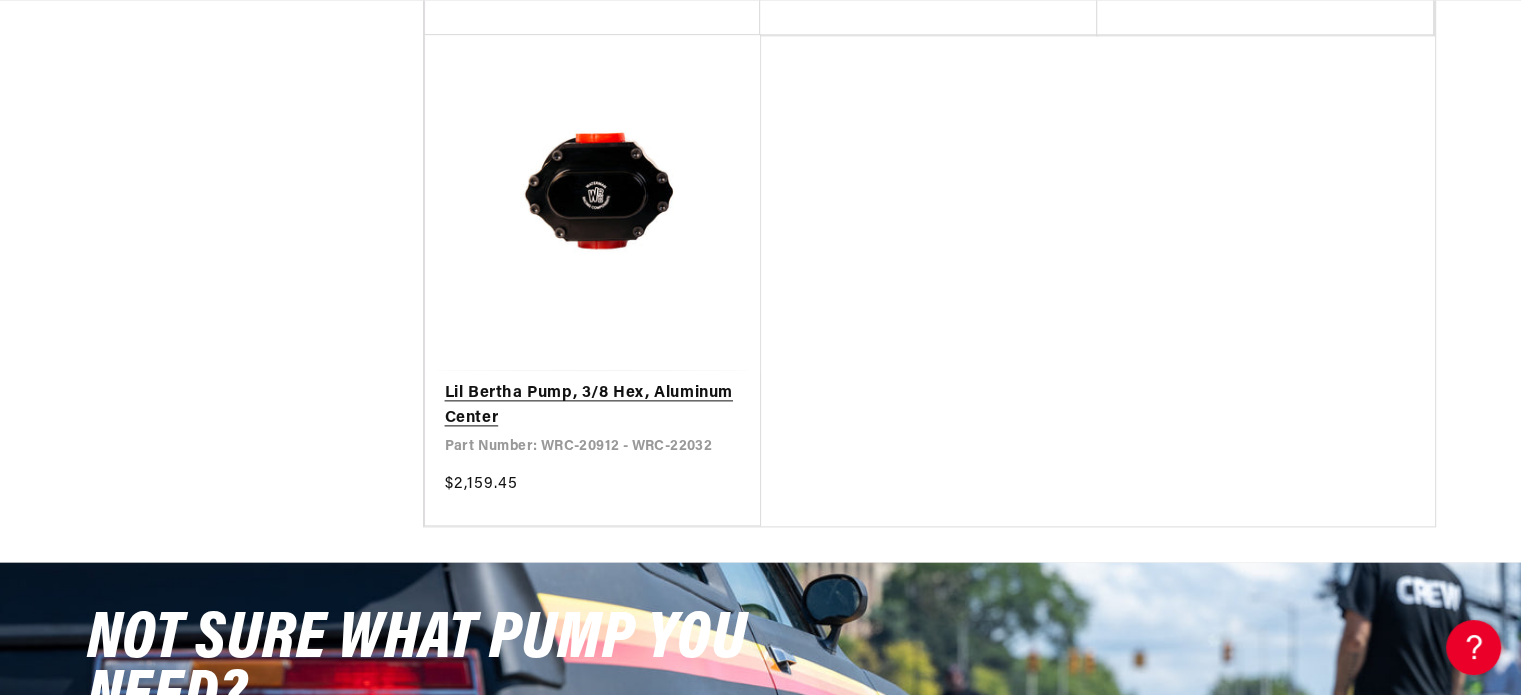 click on "Lil Bertha Pump, 3/8 Hex, Aluminum Center" at bounding box center [593, 406] 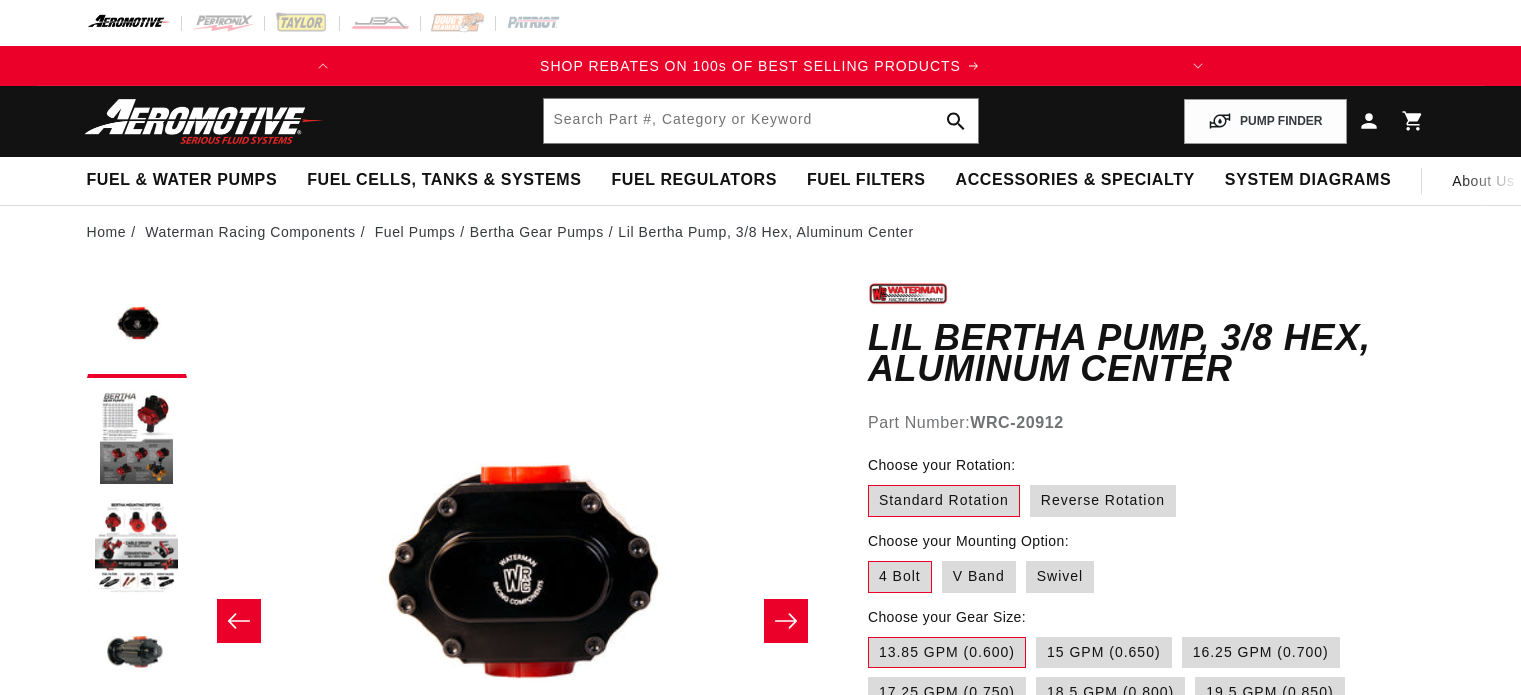 scroll, scrollTop: 0, scrollLeft: 0, axis: both 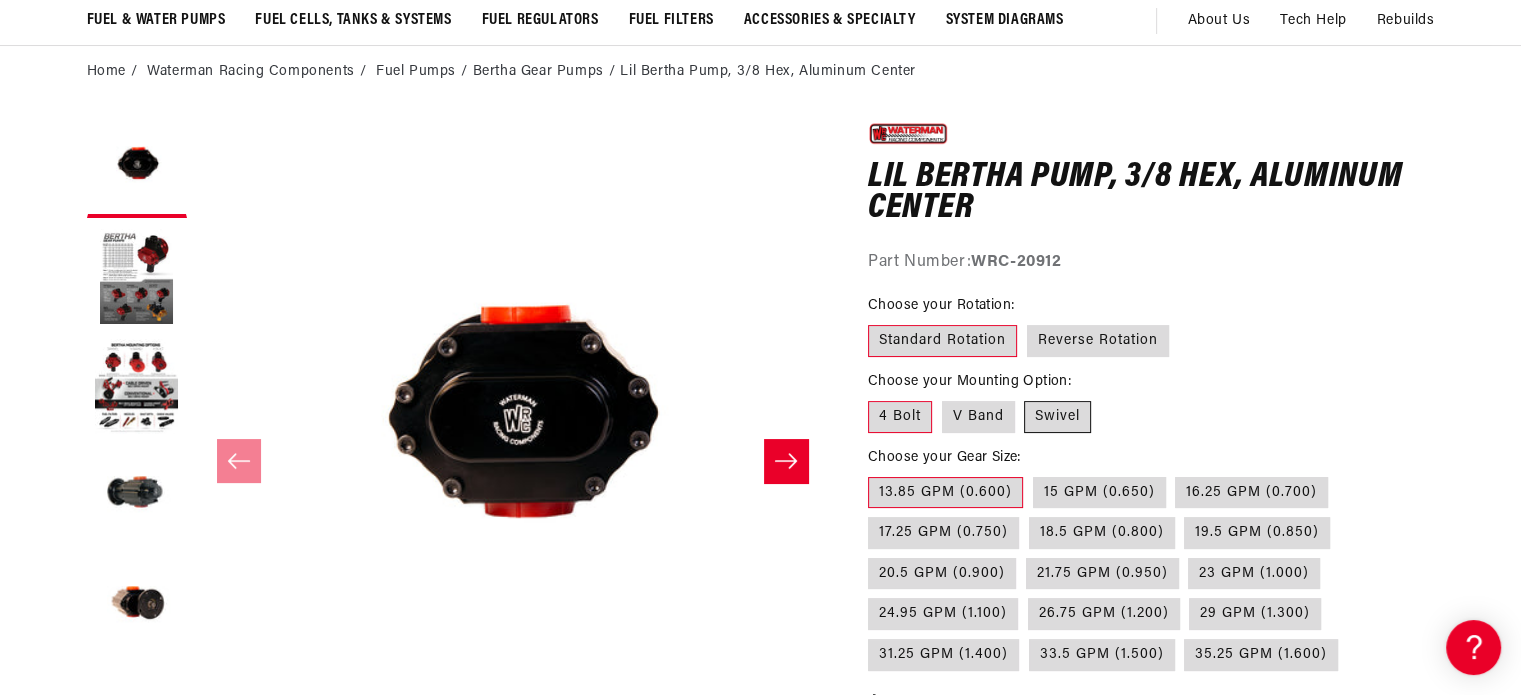 click on "Swivel" at bounding box center [1057, 417] 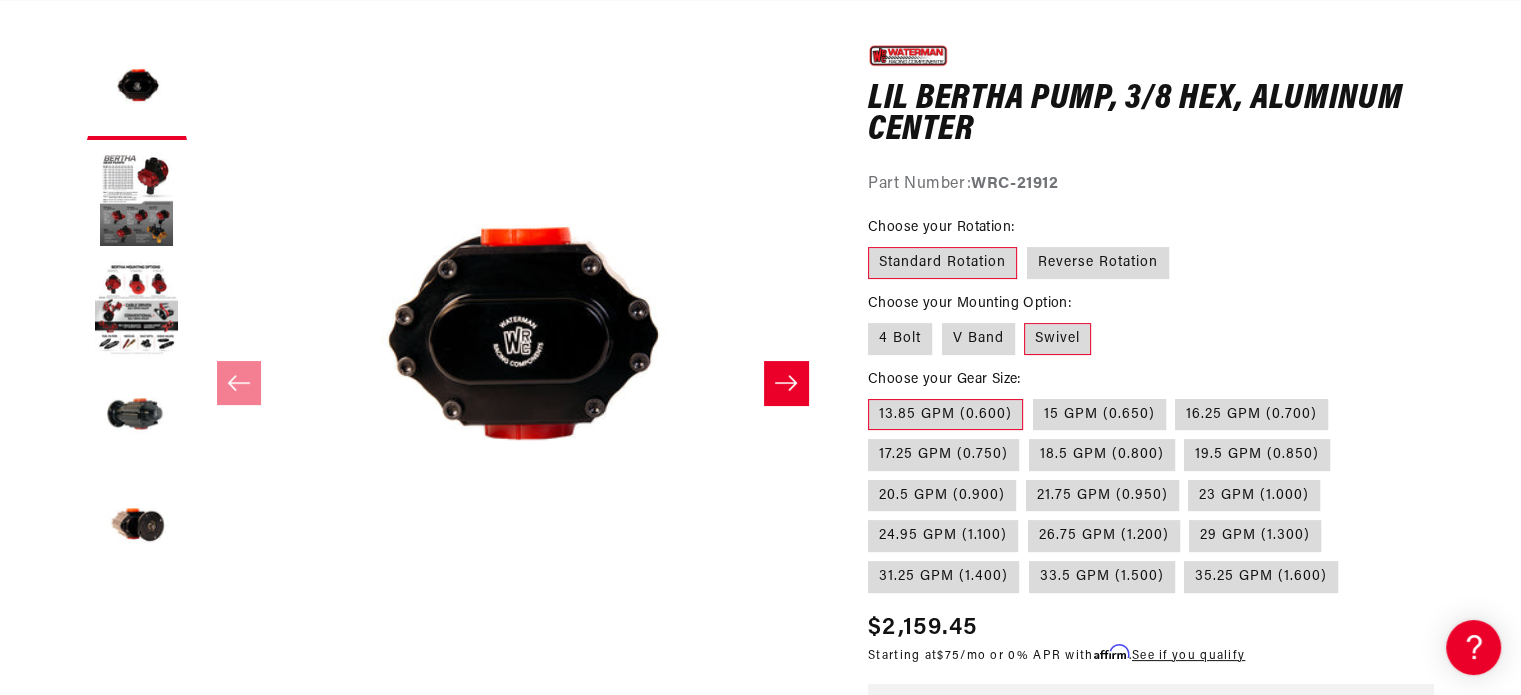 scroll, scrollTop: 239, scrollLeft: 0, axis: vertical 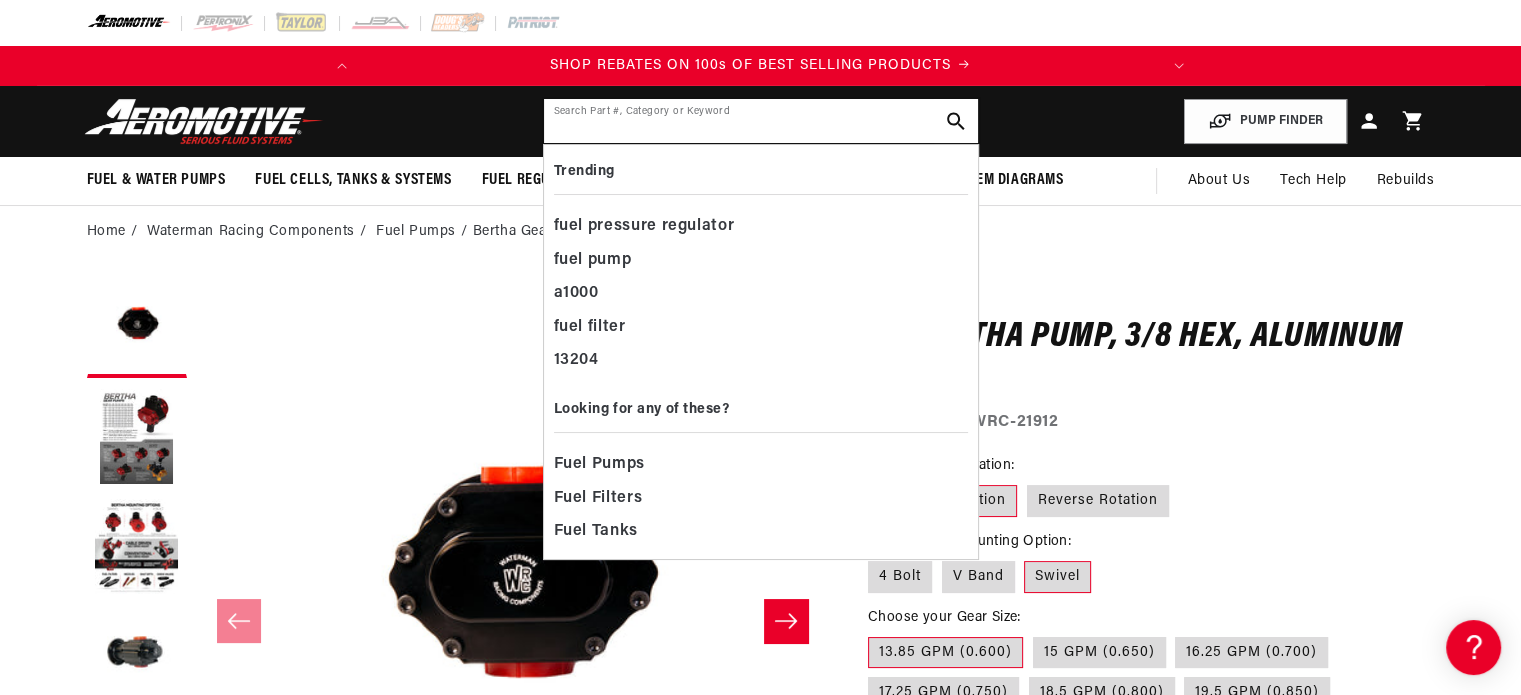 click 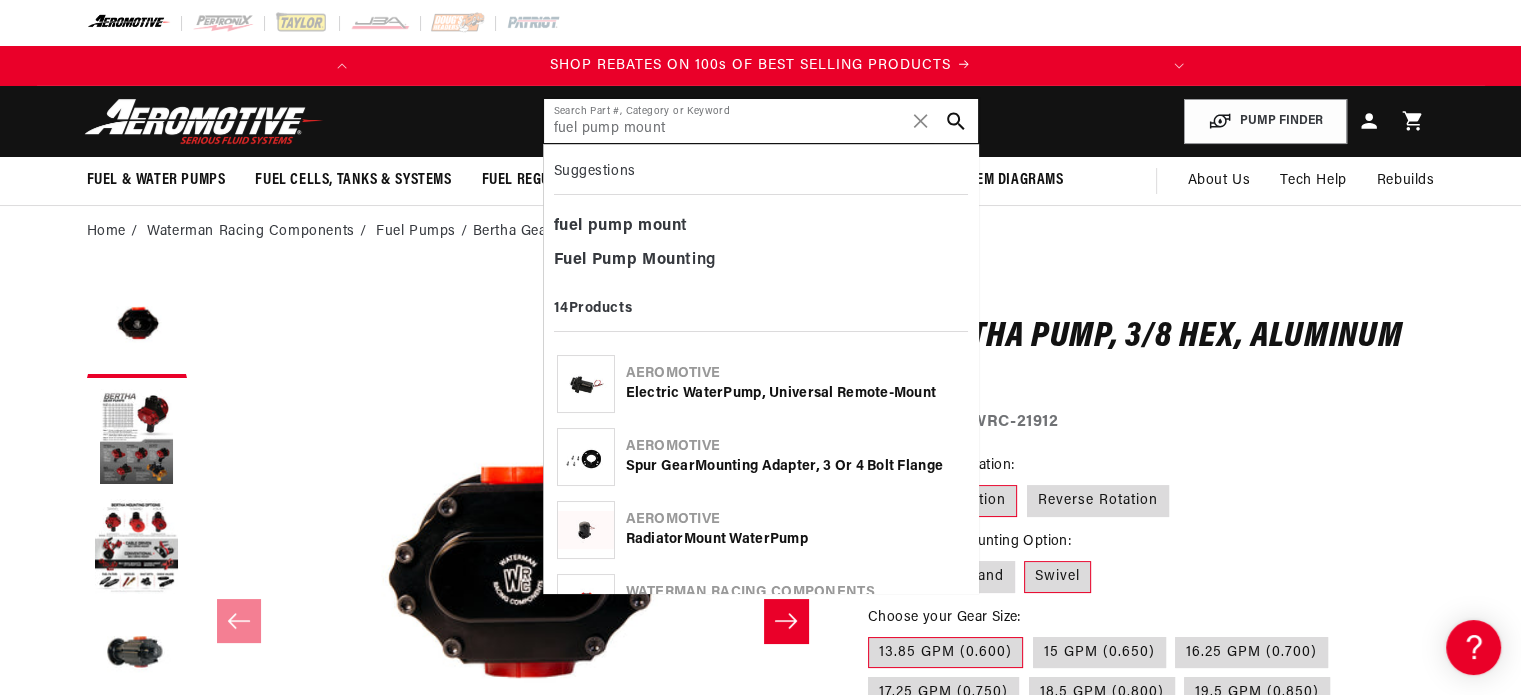 type on "fuel pump mount" 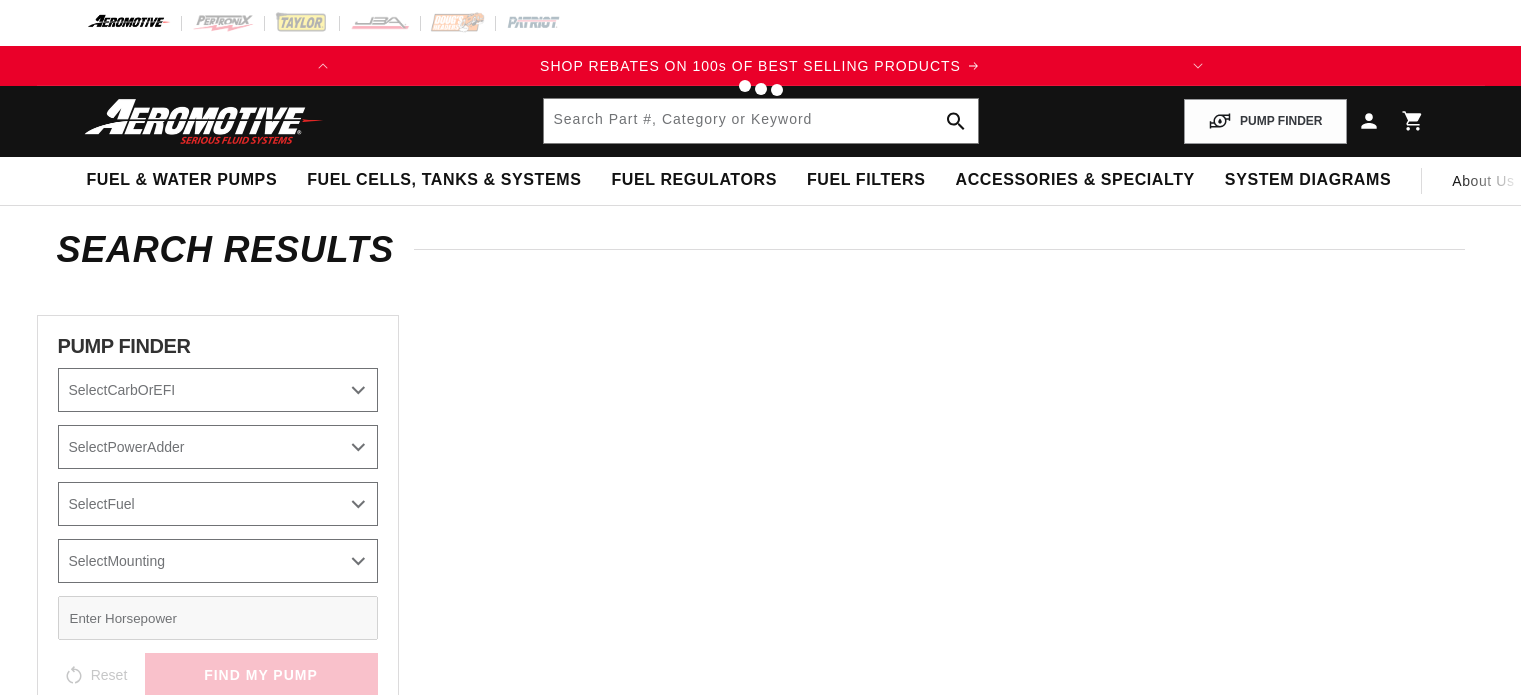 scroll, scrollTop: 0, scrollLeft: 0, axis: both 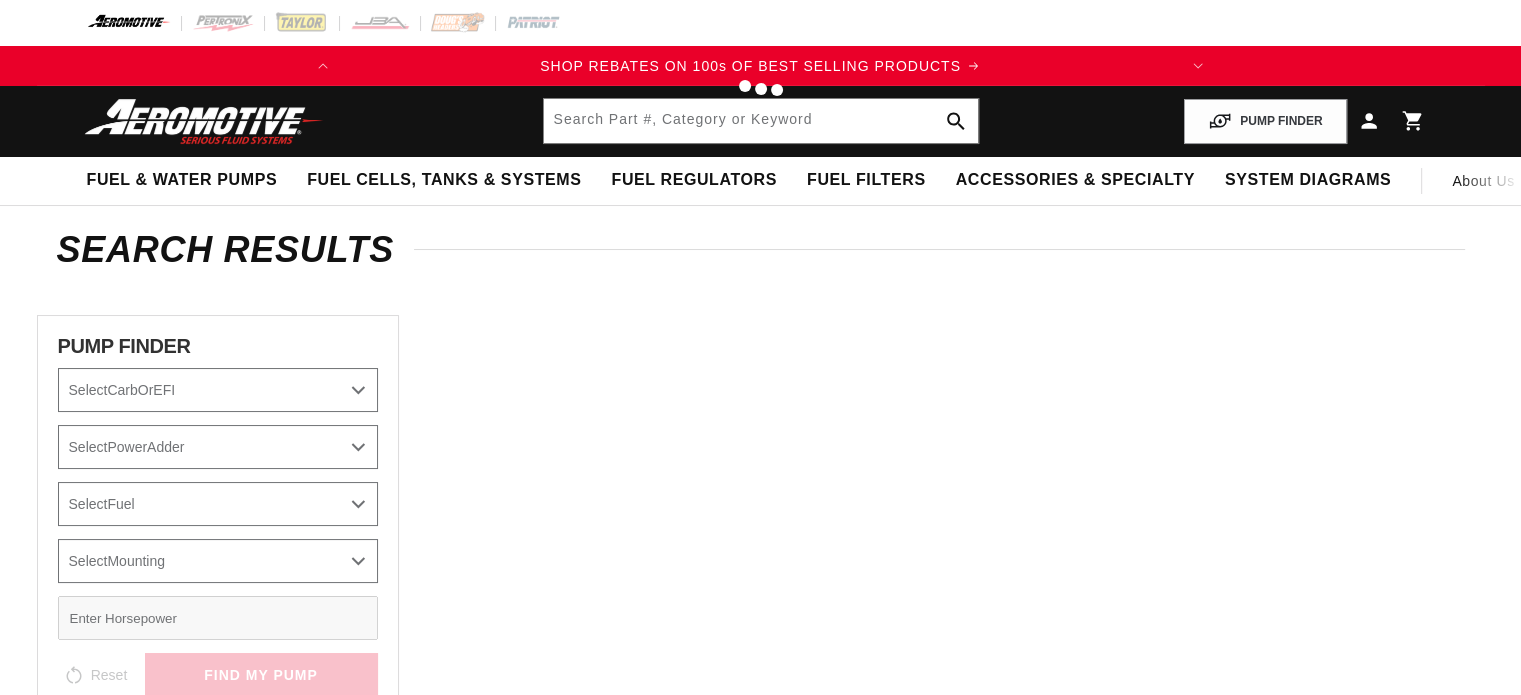 type on "fuel pump mount" 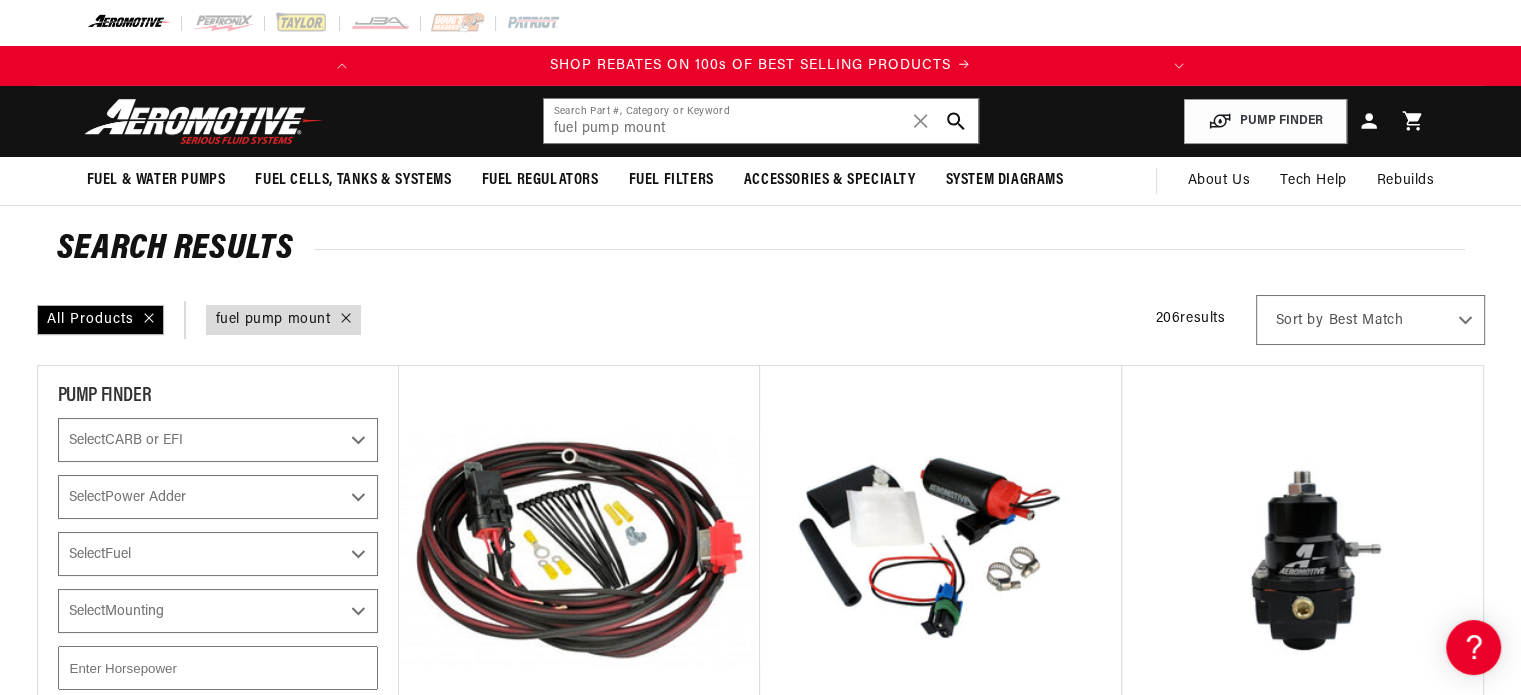 scroll, scrollTop: 0, scrollLeft: 0, axis: both 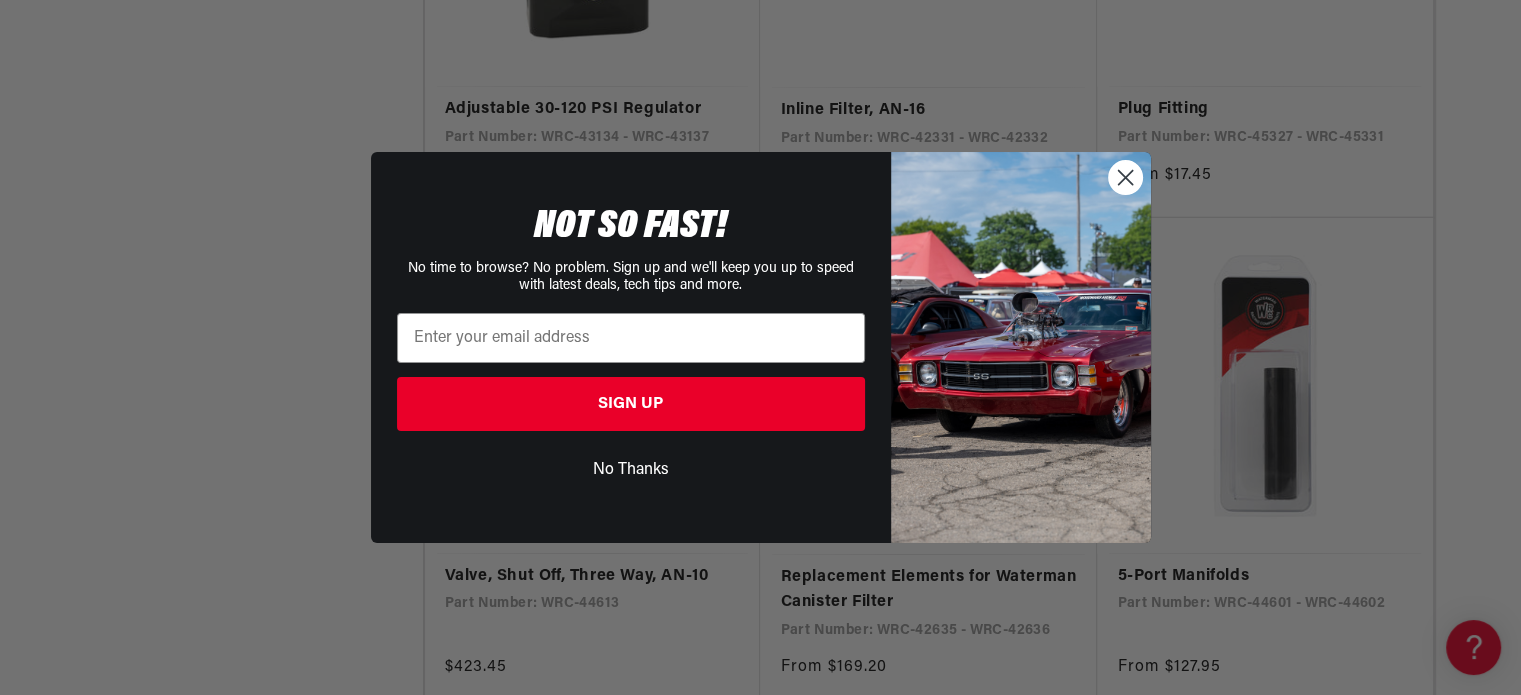 click 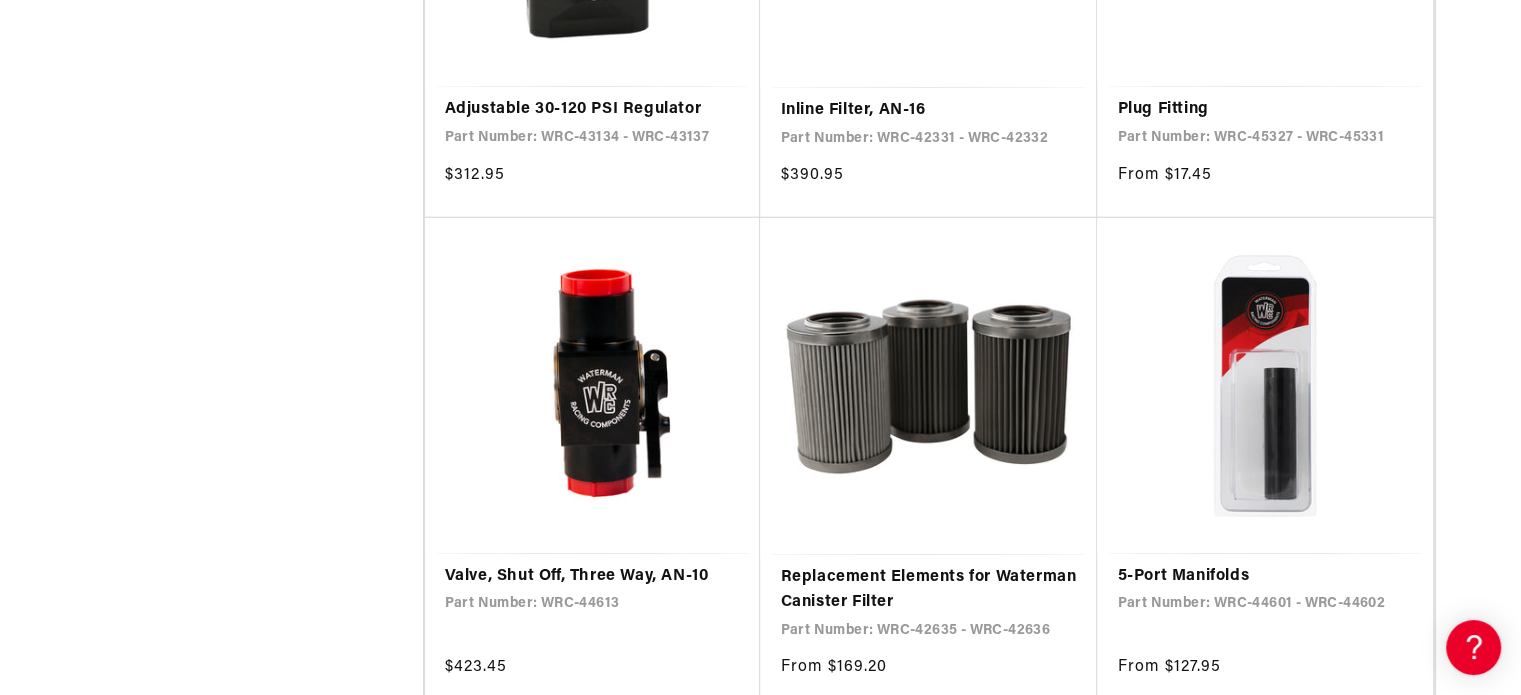 scroll, scrollTop: 0, scrollLeft: 791, axis: horizontal 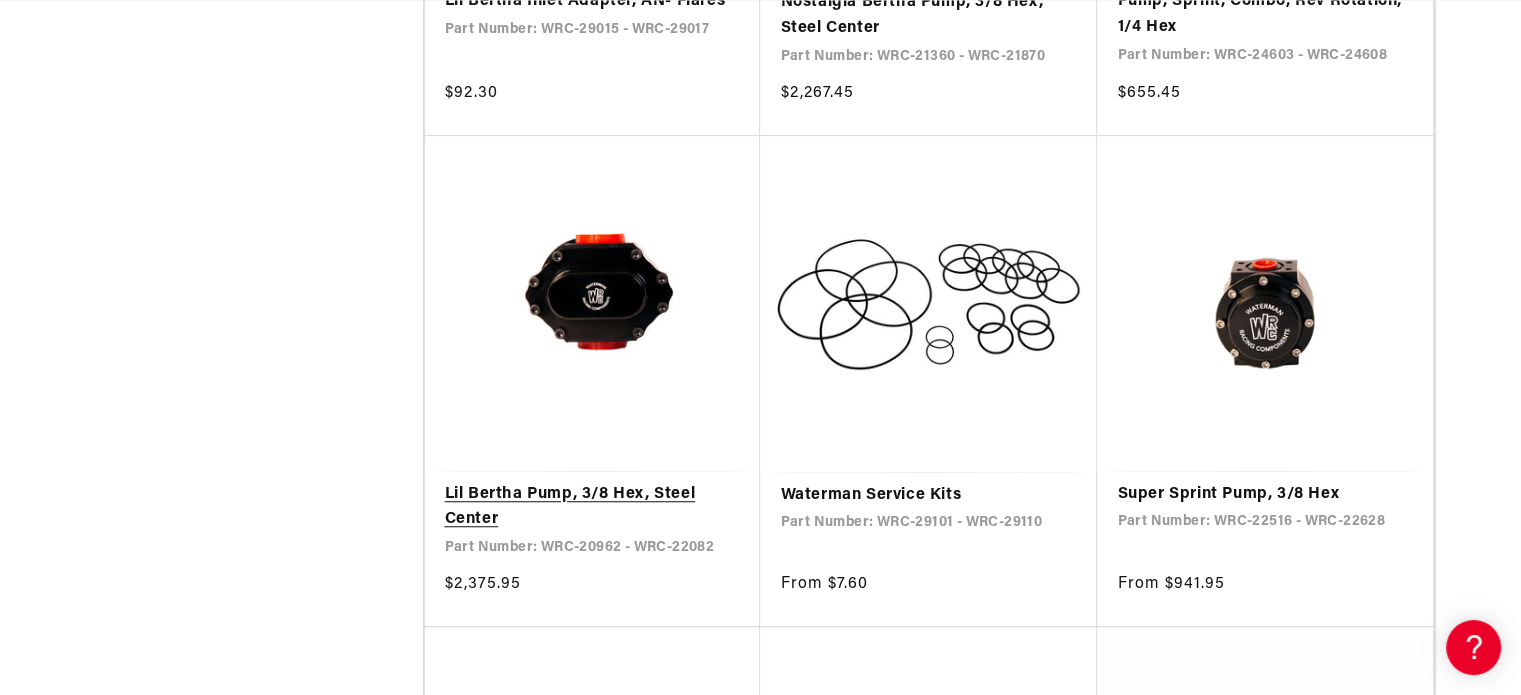 click on "Lil Bertha Pump, 3/8 Hex, Steel Center" at bounding box center [593, 507] 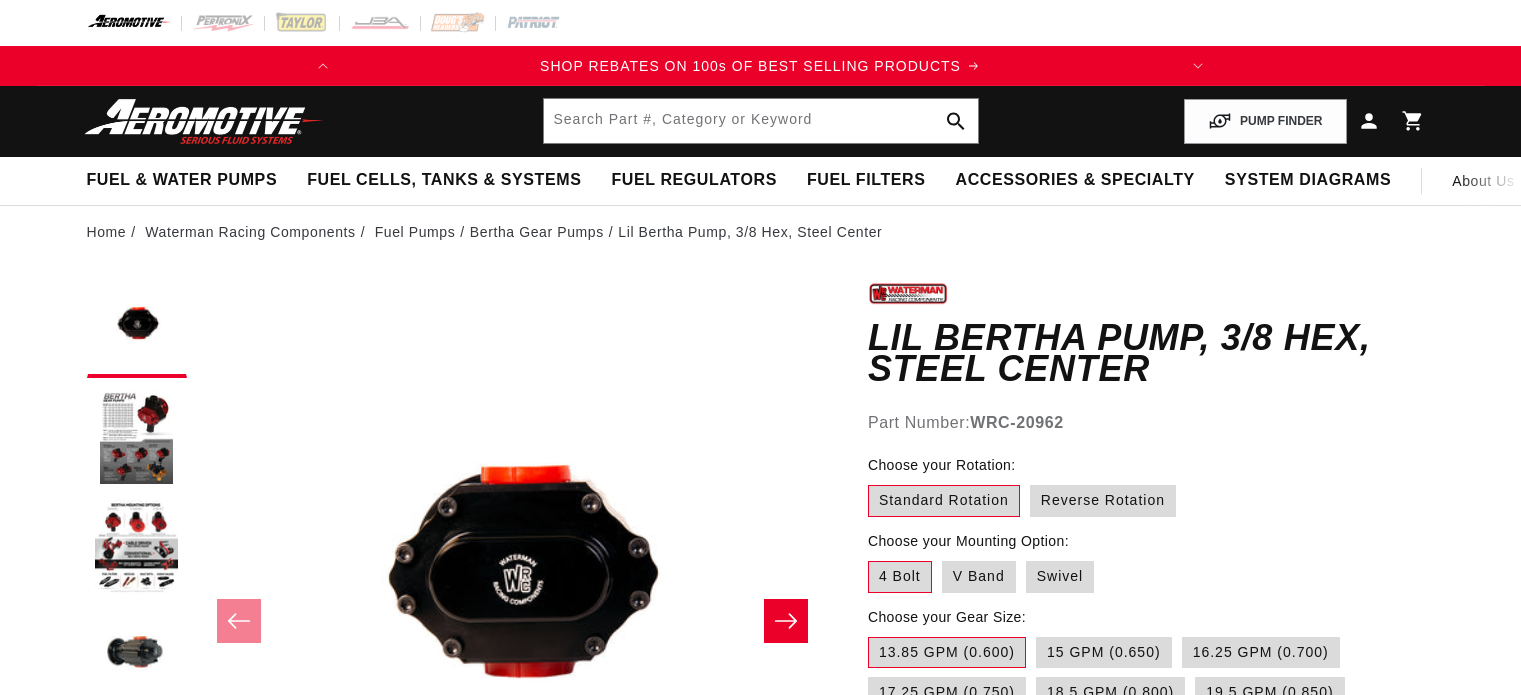 scroll, scrollTop: 0, scrollLeft: 0, axis: both 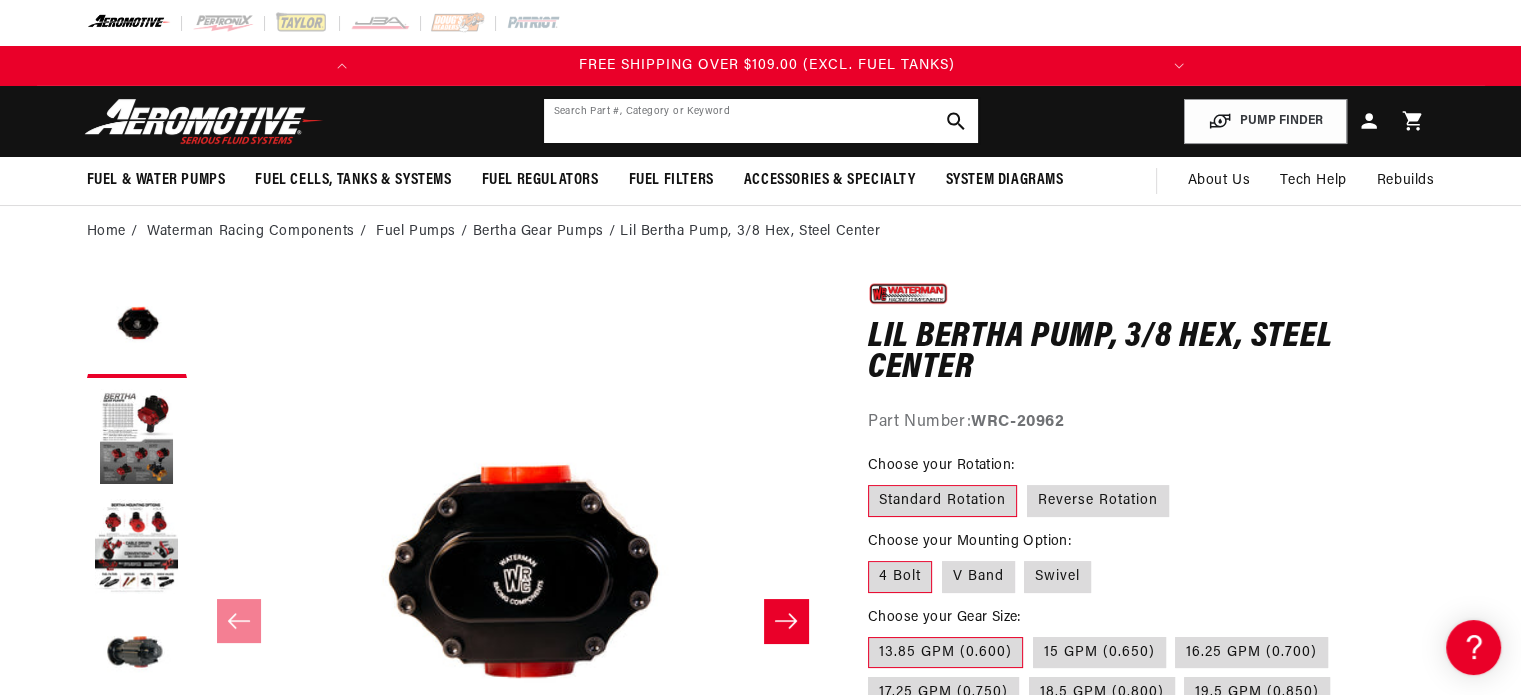 click 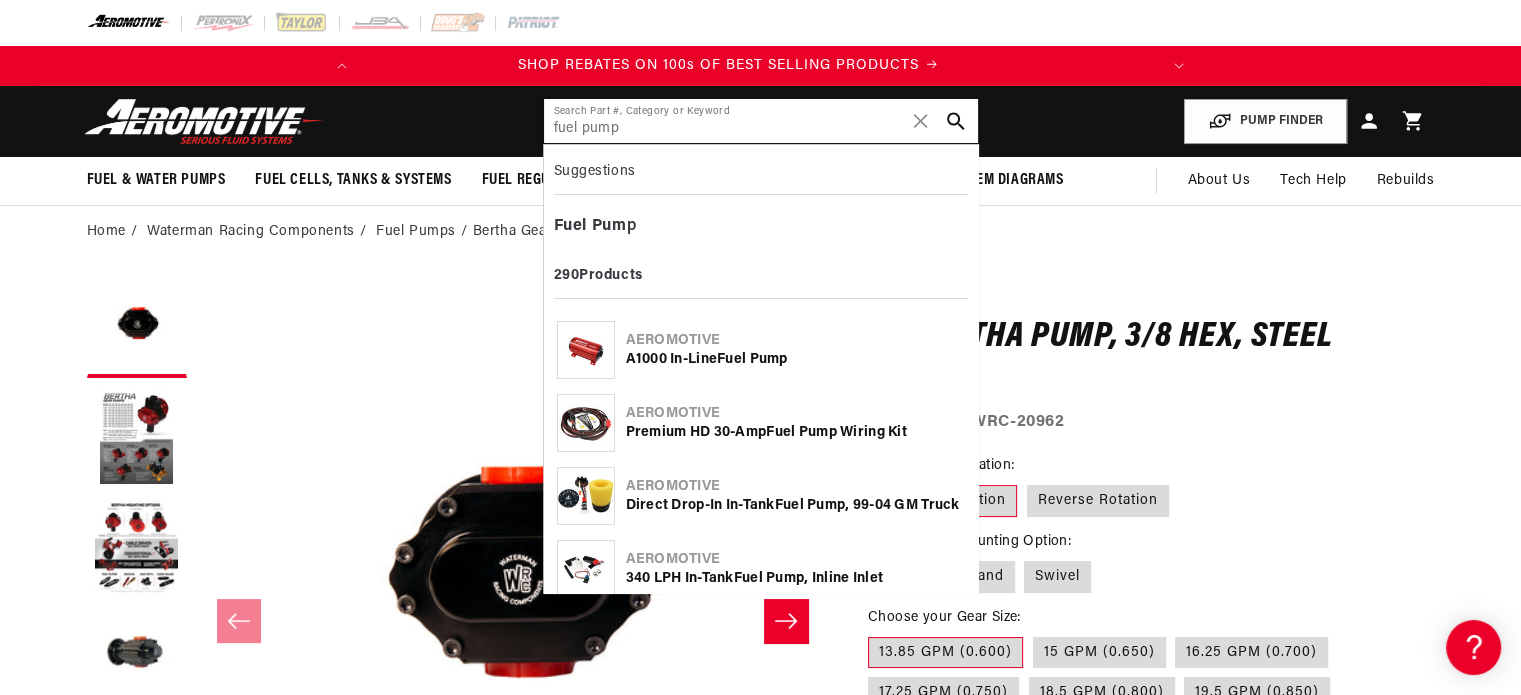 scroll, scrollTop: 0, scrollLeft: 0, axis: both 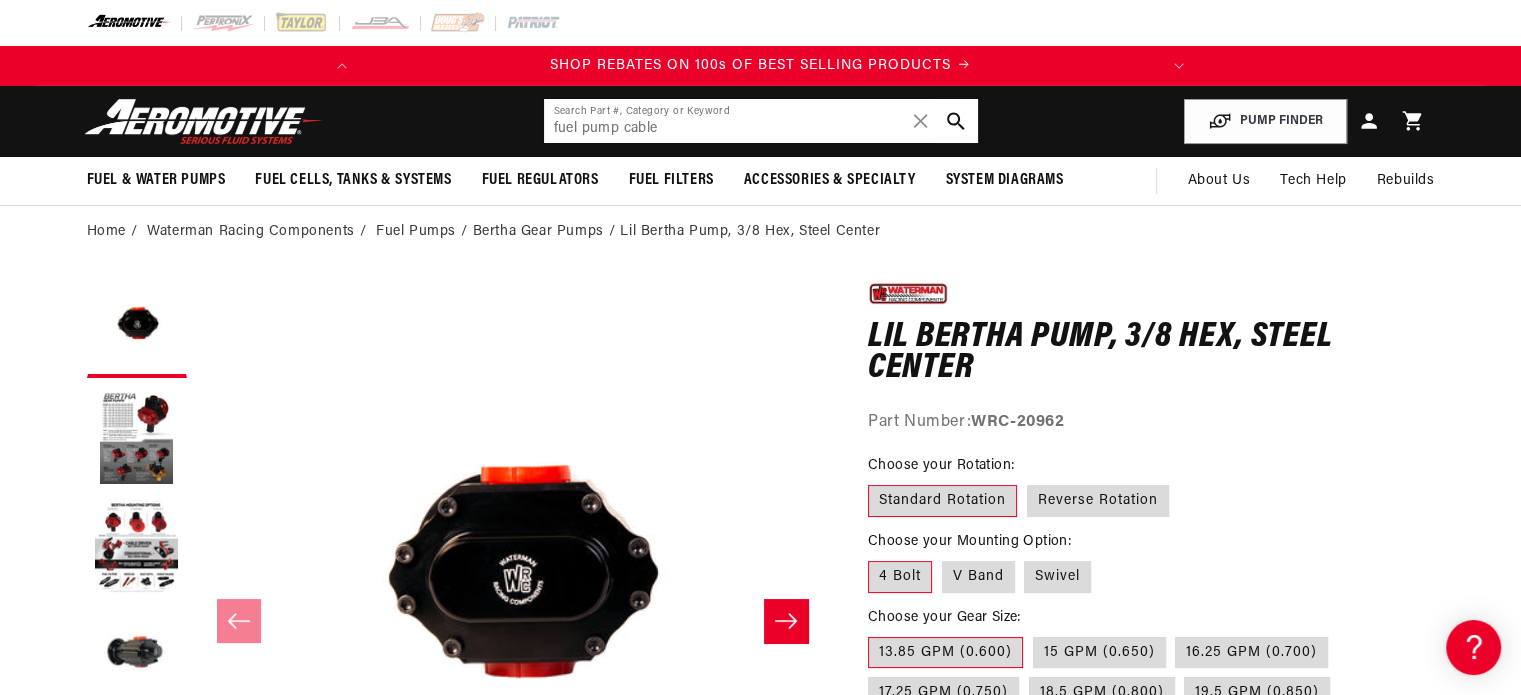 type on "fuel pump cable" 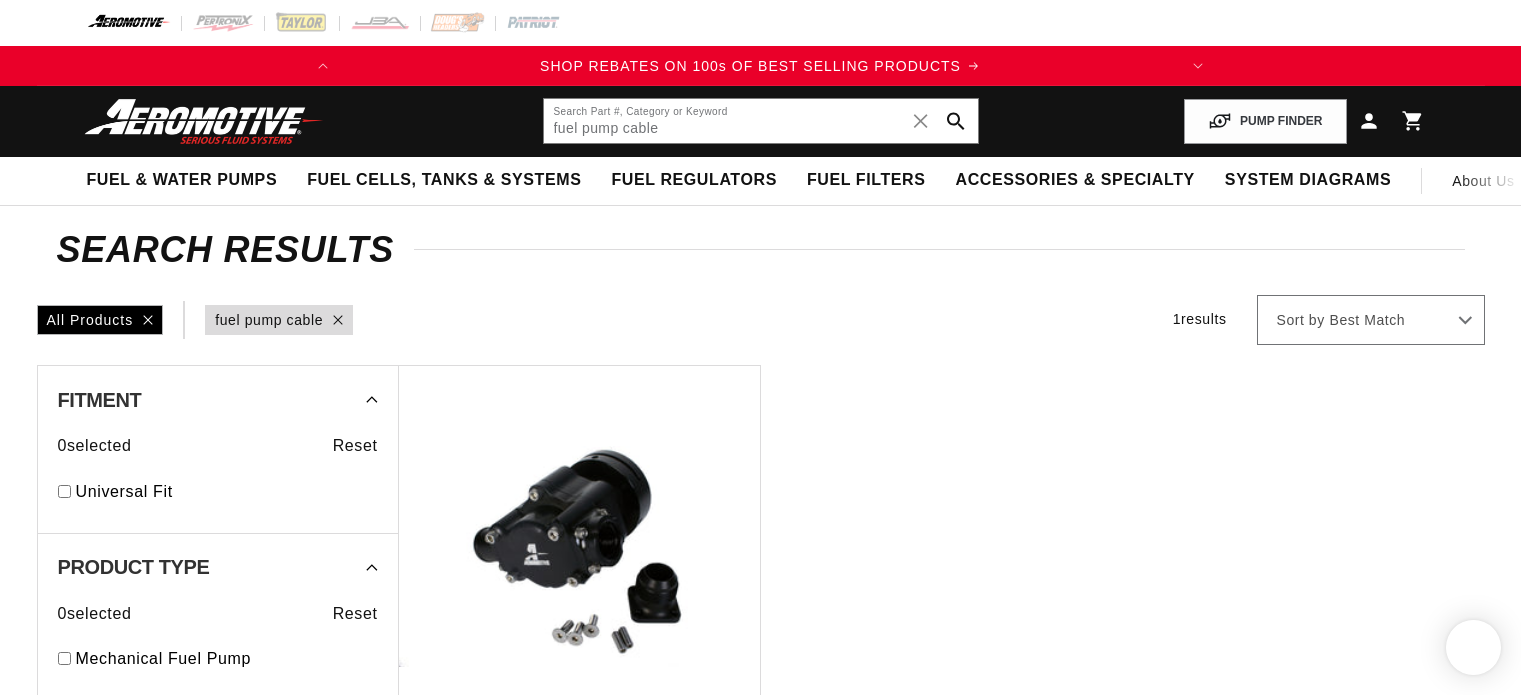 scroll, scrollTop: 0, scrollLeft: 0, axis: both 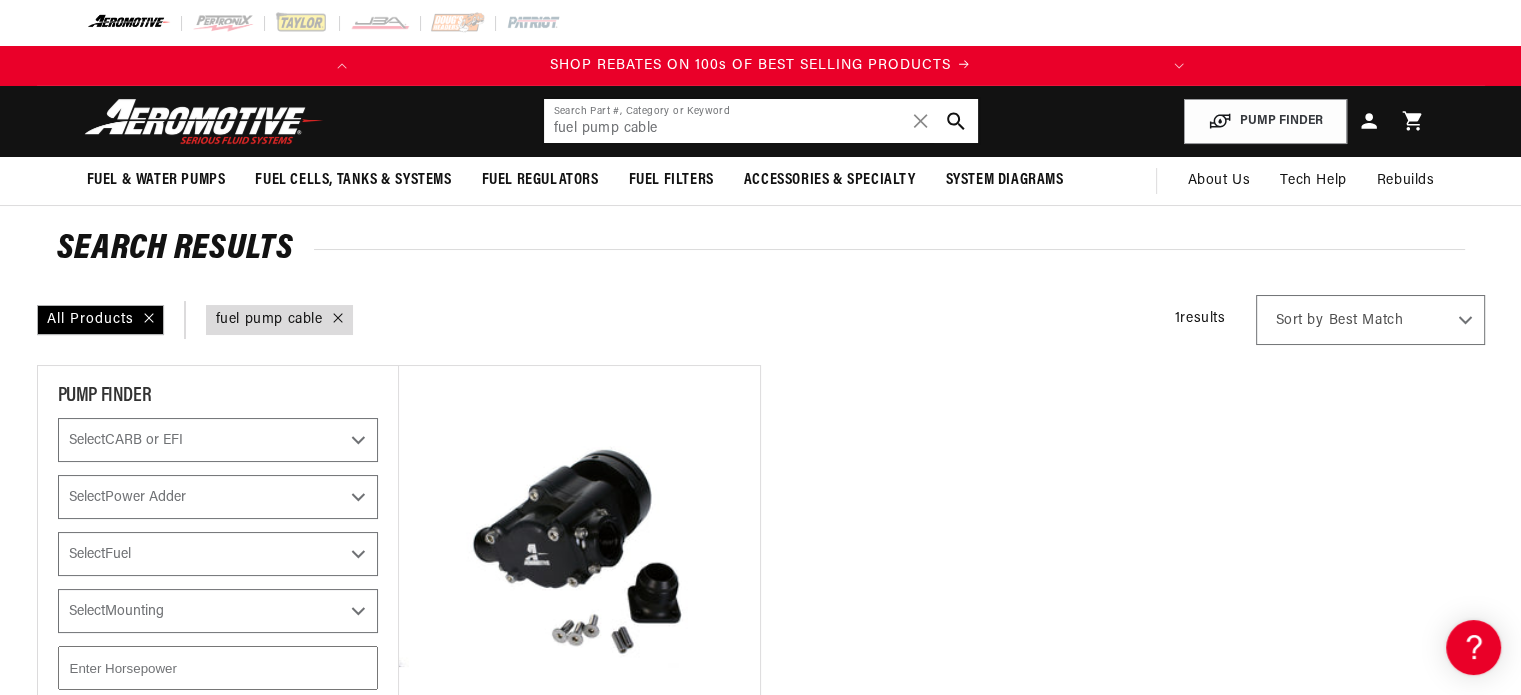 click on "fuel pump cable" 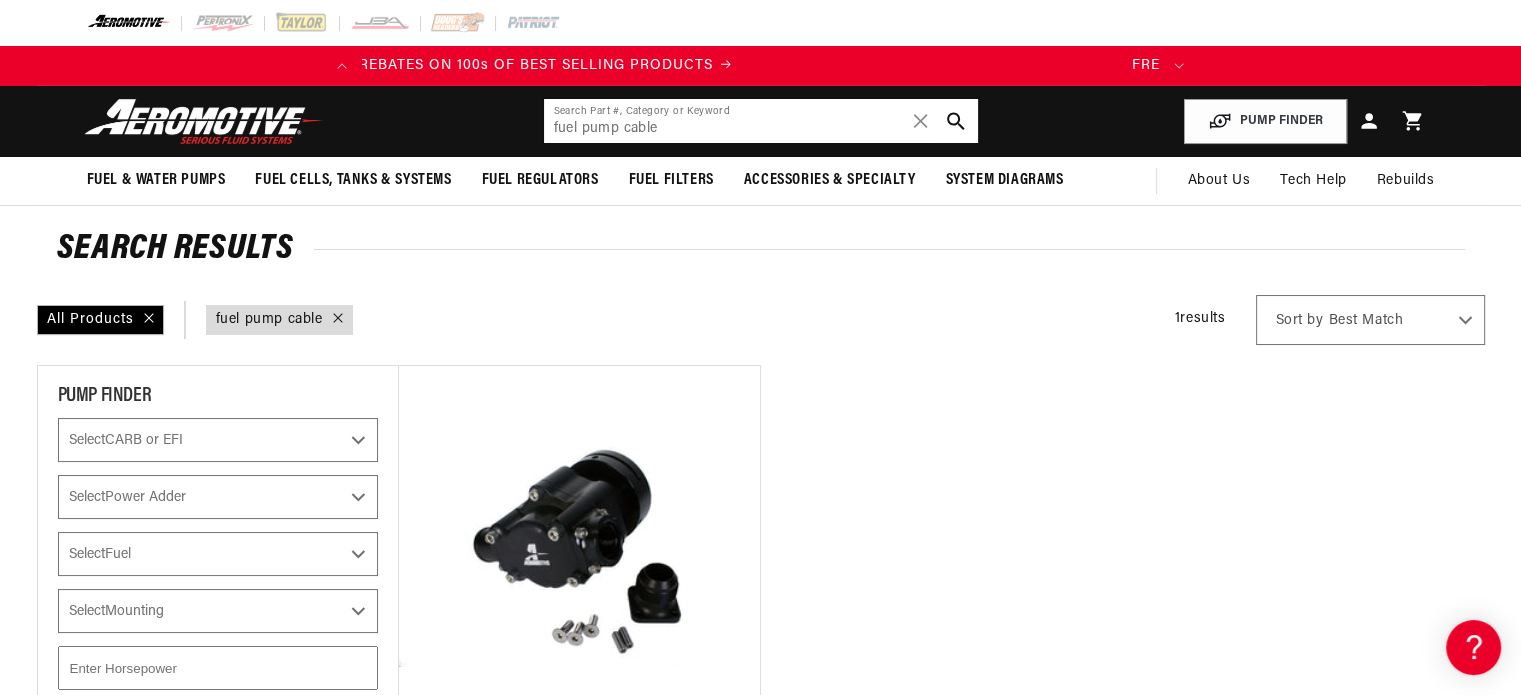 click on "fuel pump cable" 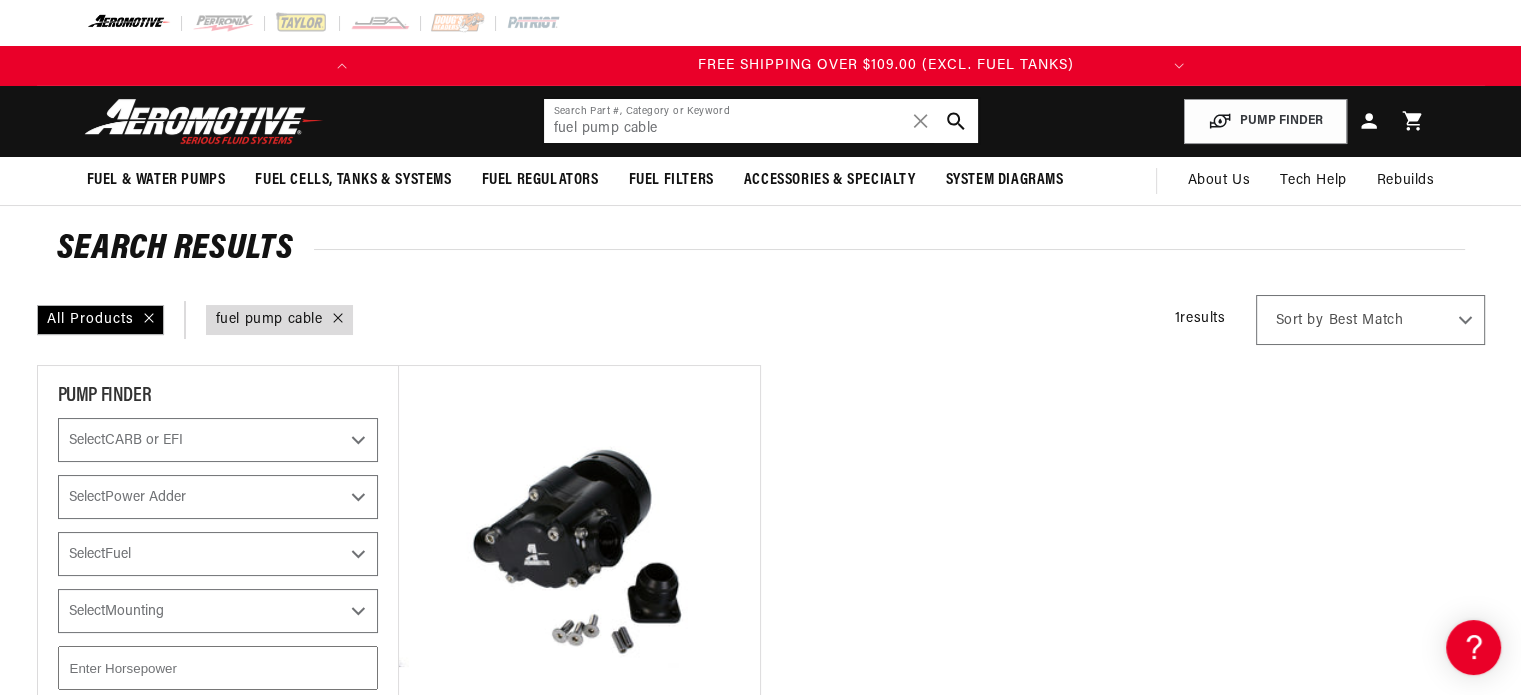 scroll, scrollTop: 0, scrollLeft: 791, axis: horizontal 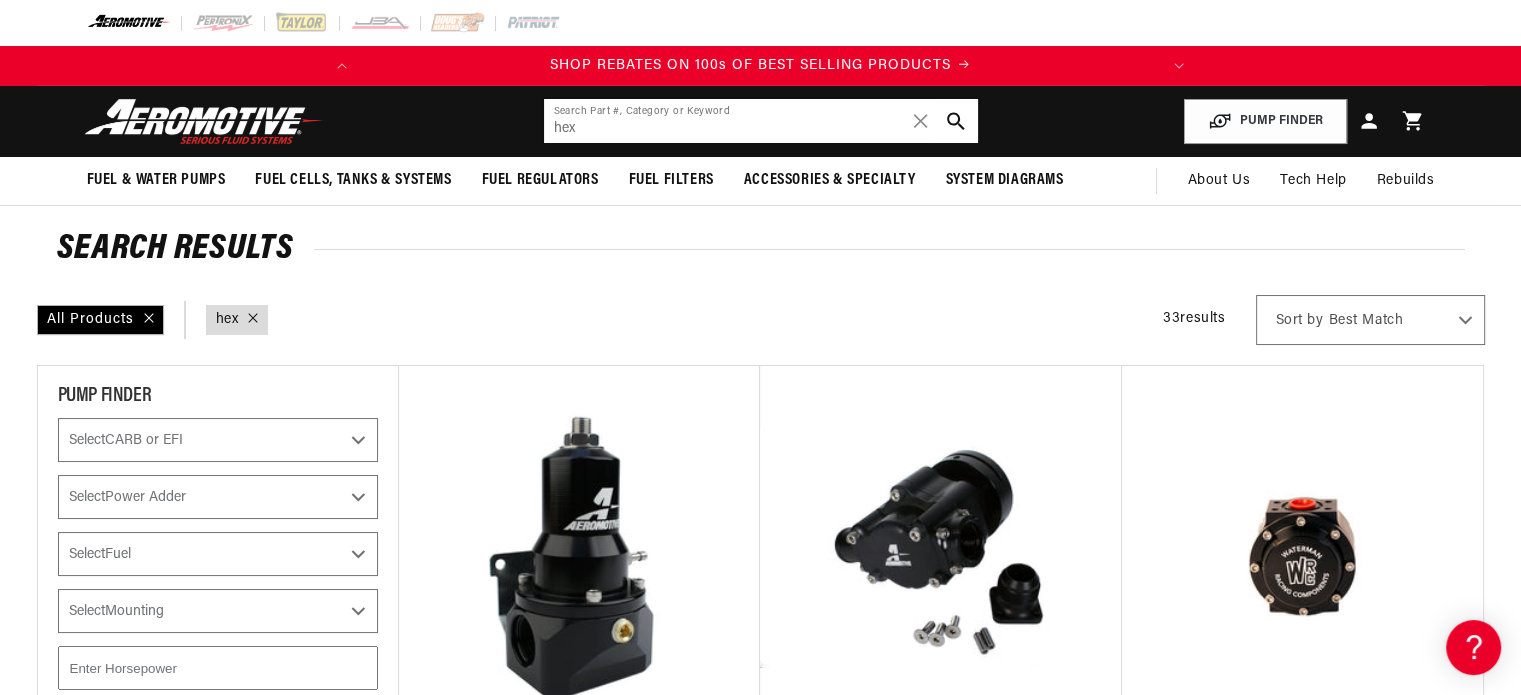 click on "hex" 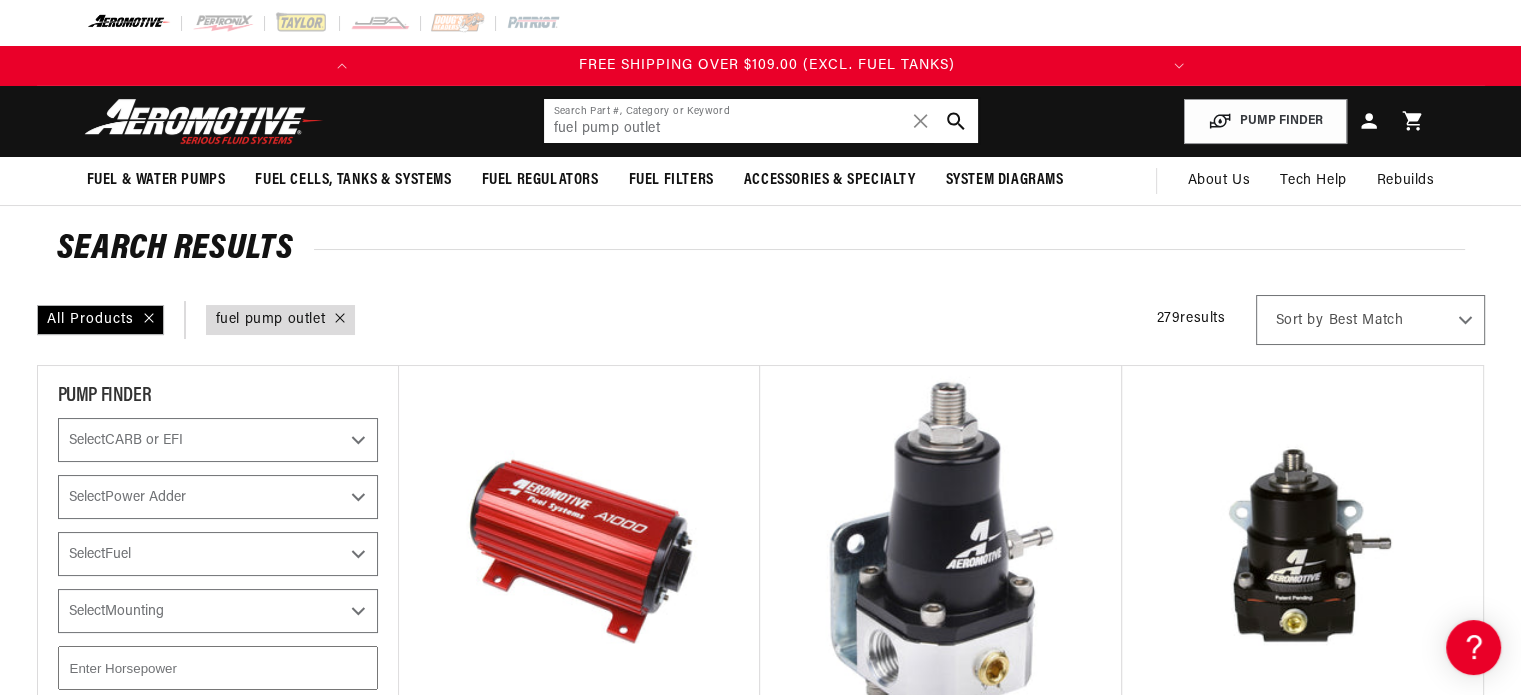 click on "fuel pump outlet" 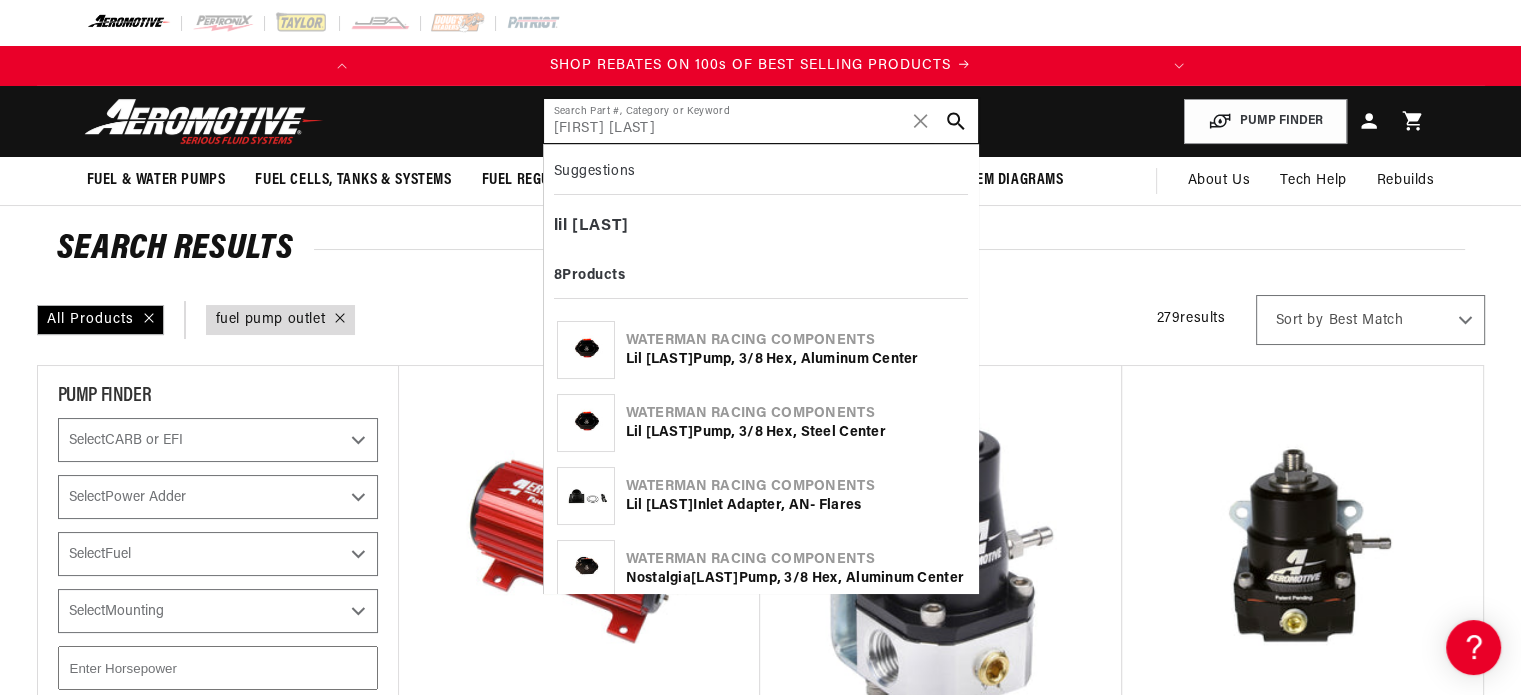 type on "[FIRST] [FIRST]" 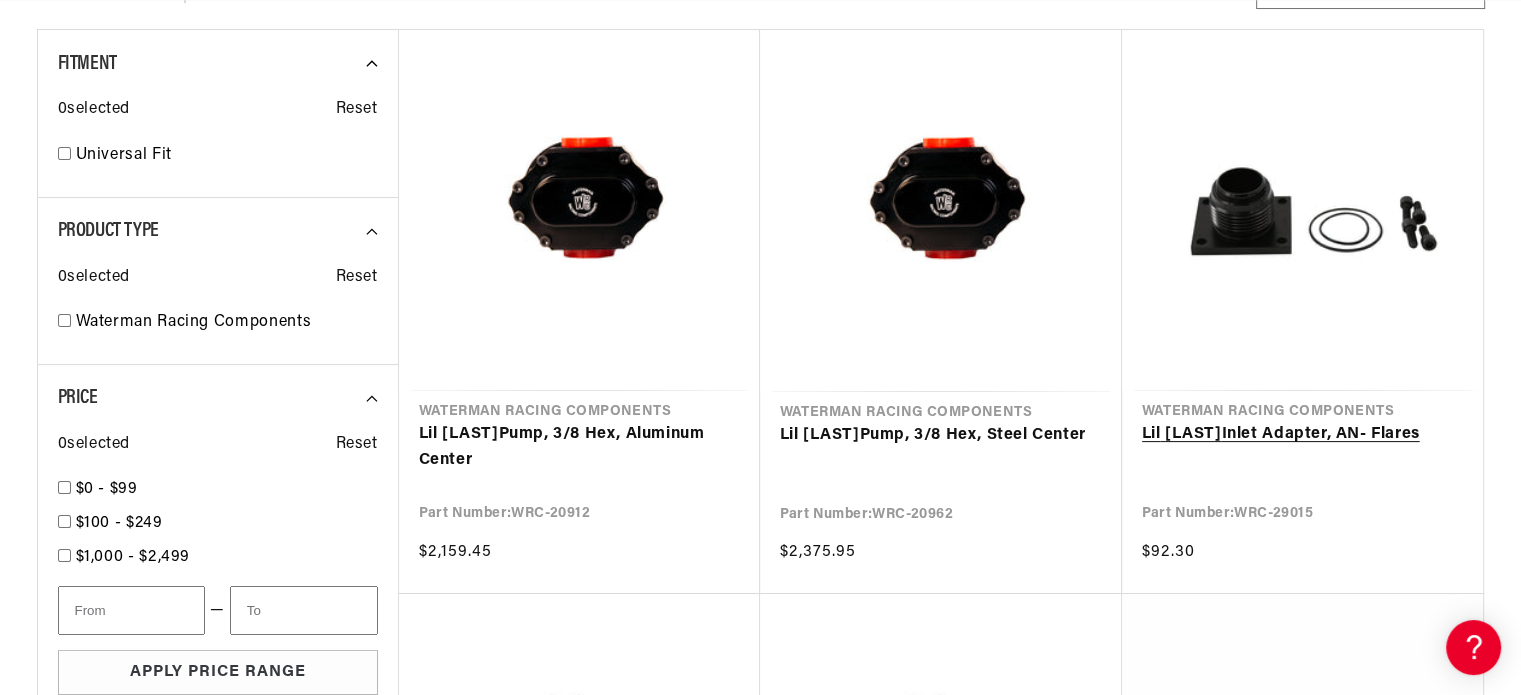 click on "Lil   Bertha  Inlet Adapter, AN- Flares" at bounding box center [1302, 435] 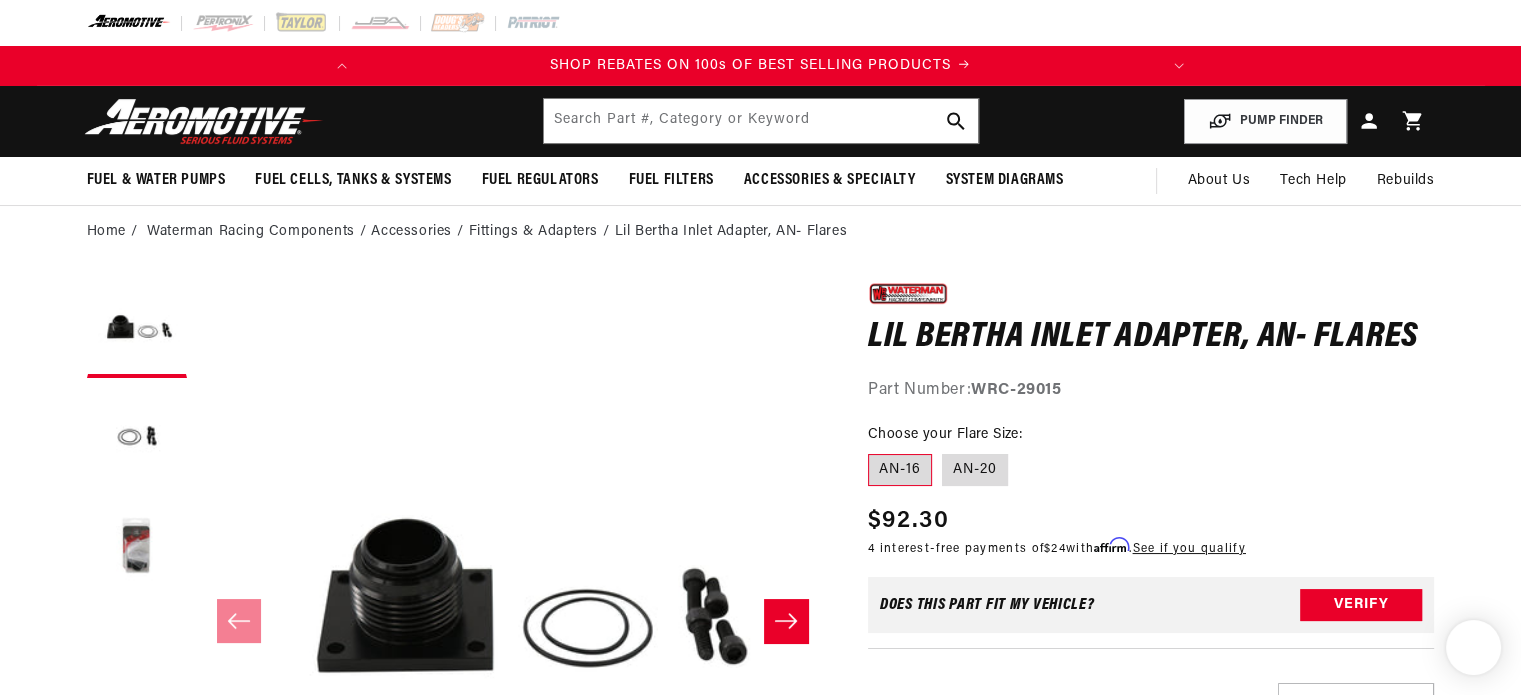 scroll, scrollTop: 92, scrollLeft: 0, axis: vertical 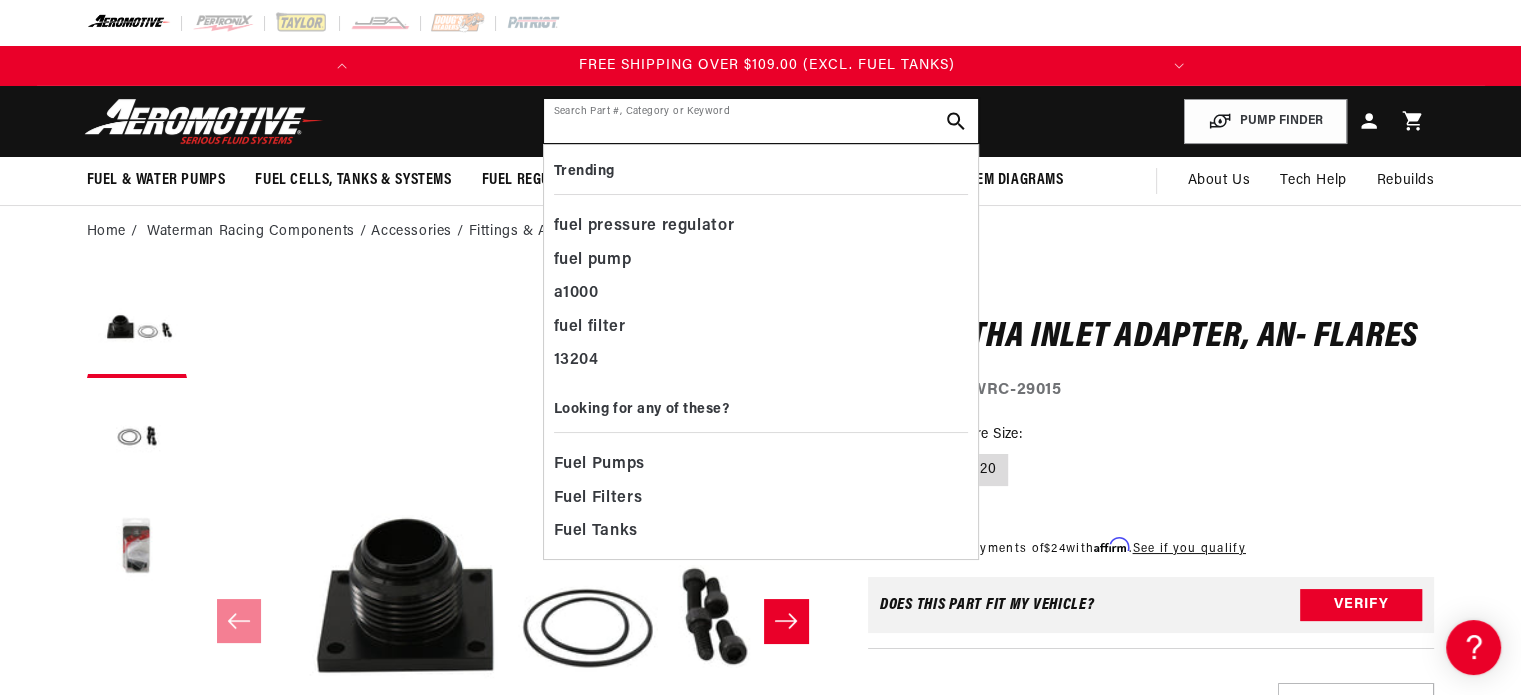 click 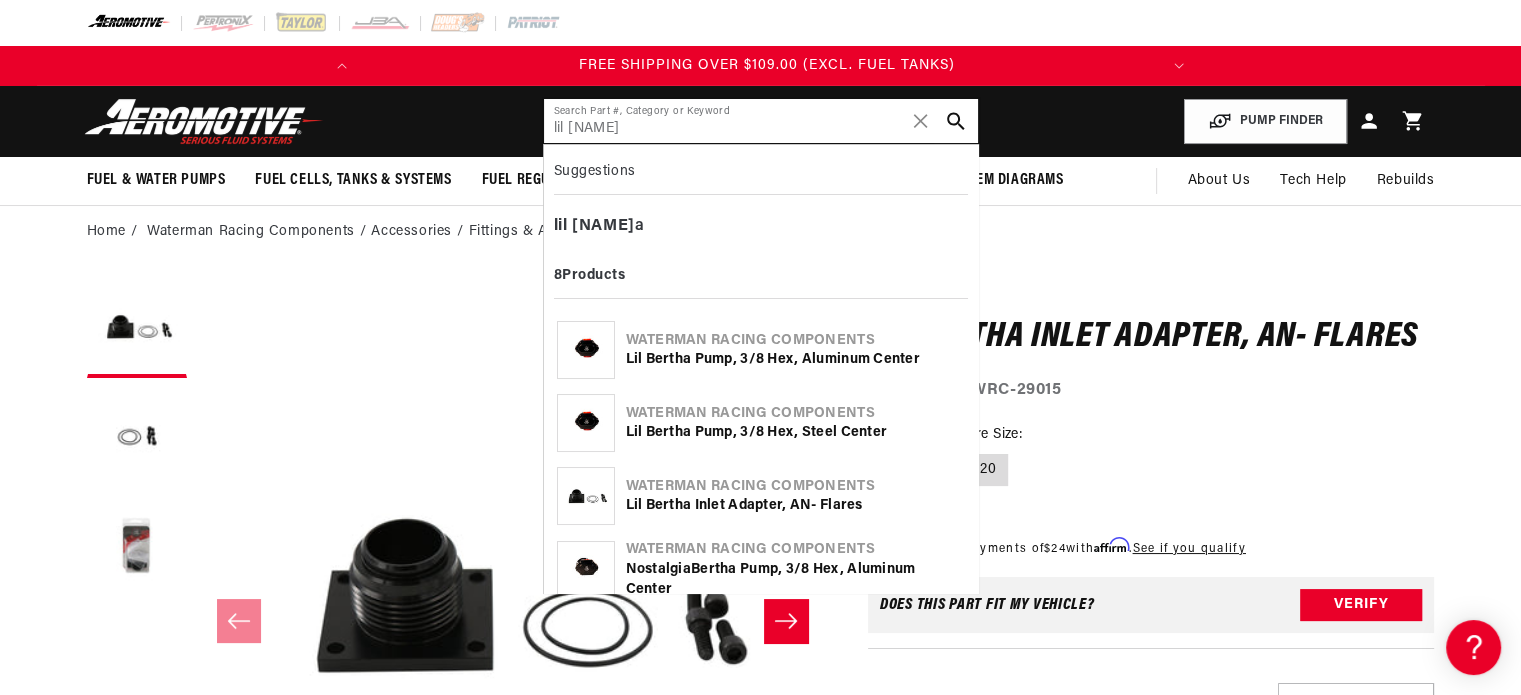 type on "lil bertha" 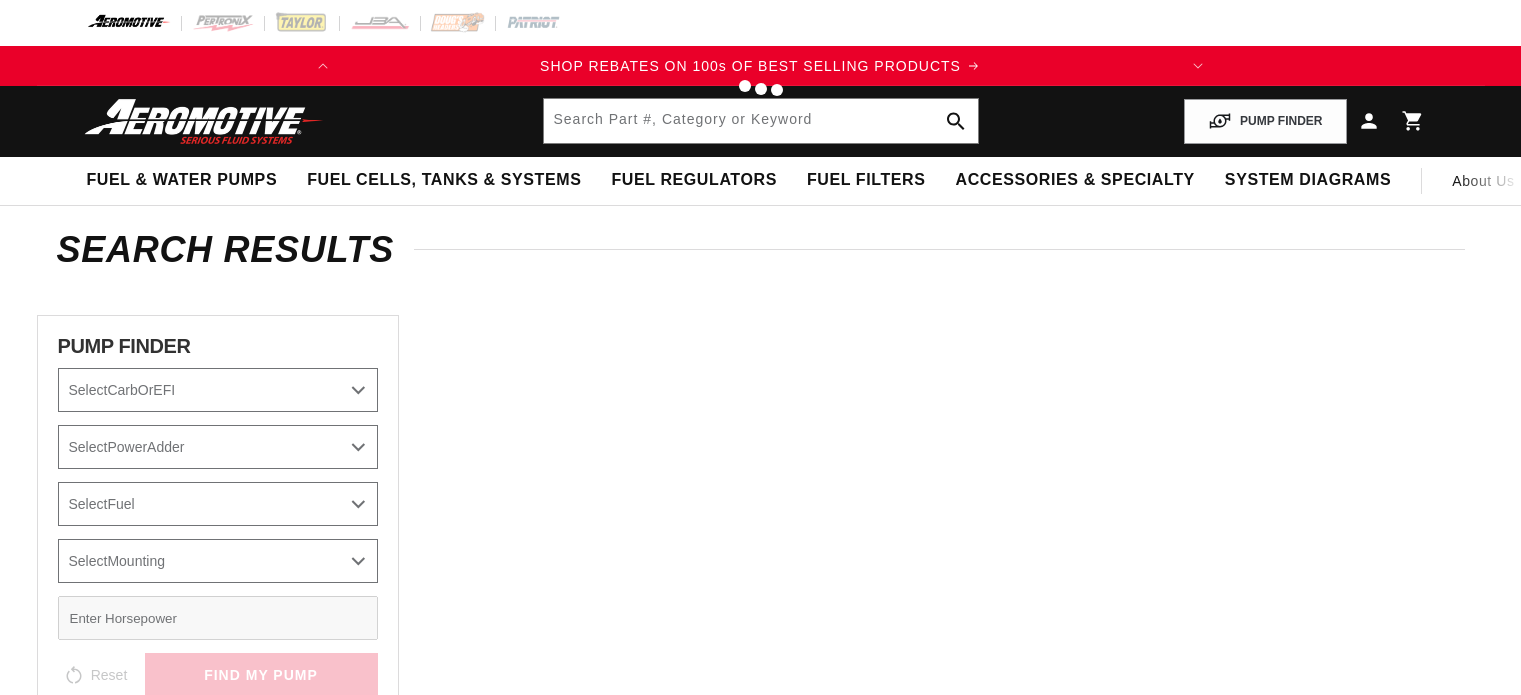 type on "[NAME]" 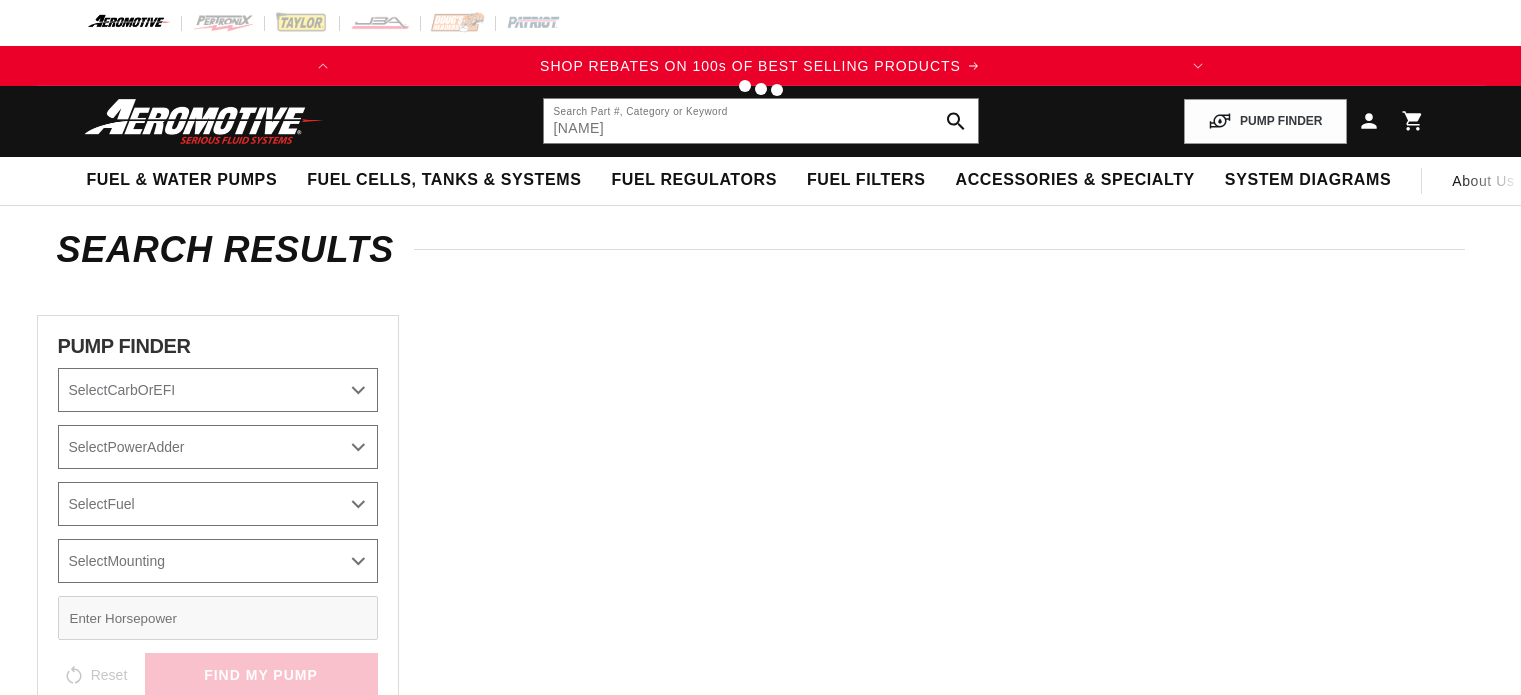 scroll, scrollTop: 0, scrollLeft: 0, axis: both 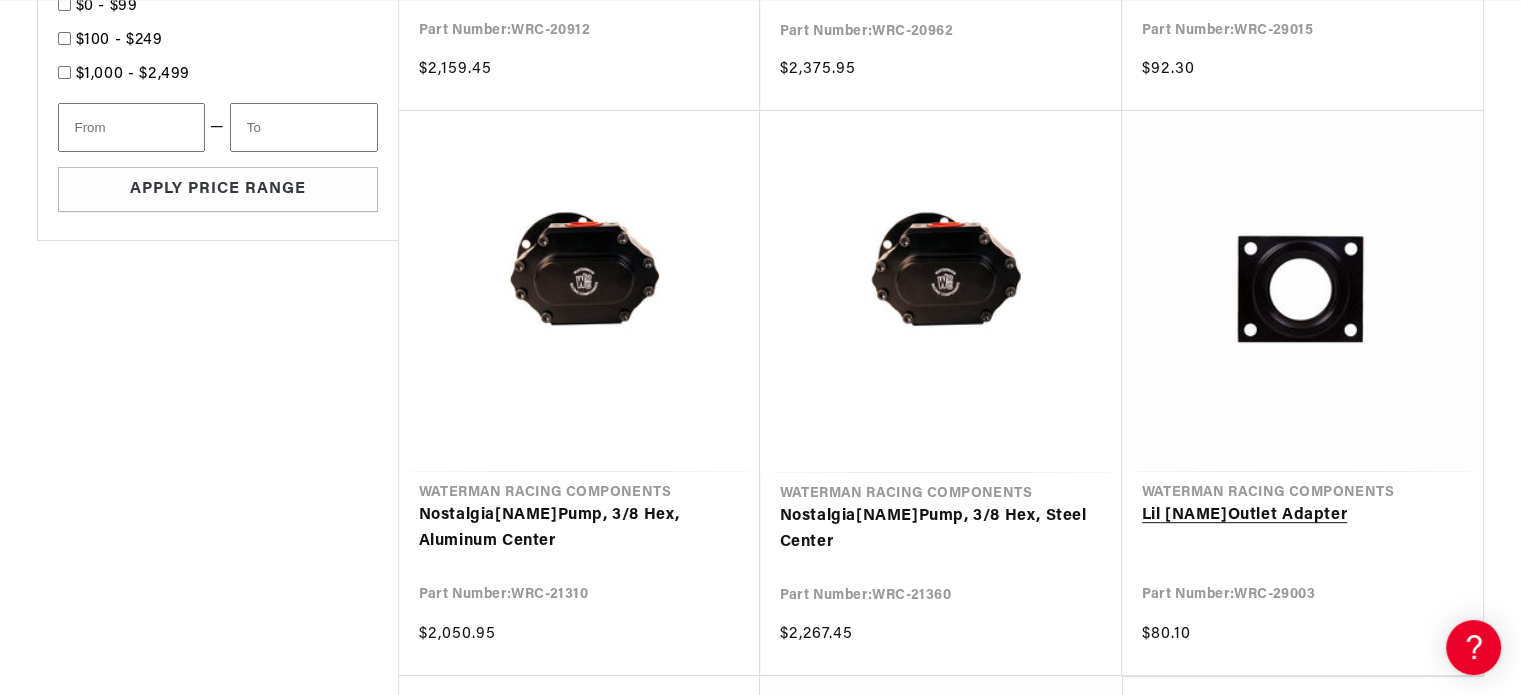 click on "Lil   Bertha  Outlet Adapter" at bounding box center [1302, 516] 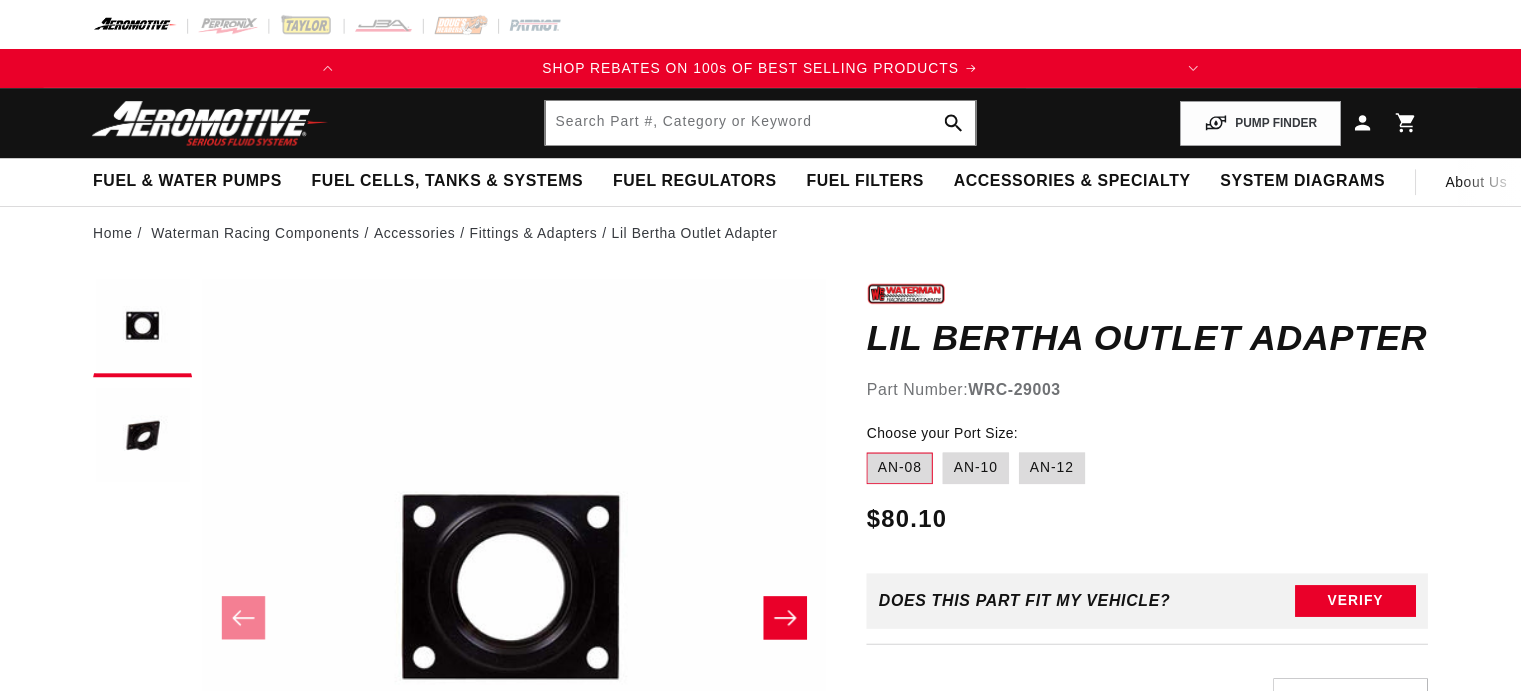 scroll, scrollTop: 0, scrollLeft: 0, axis: both 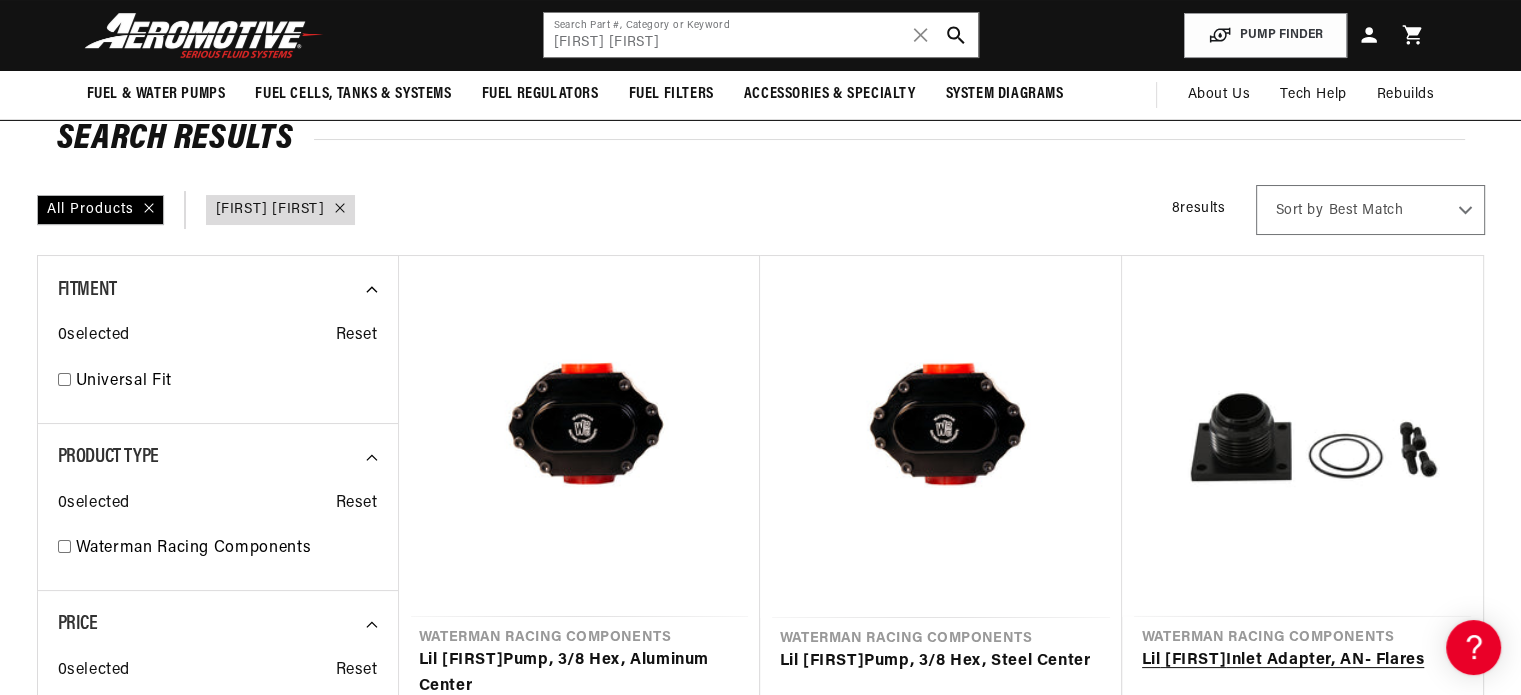 click on "Lil   Bertha  Inlet Adapter, AN- Flares" at bounding box center [1302, 661] 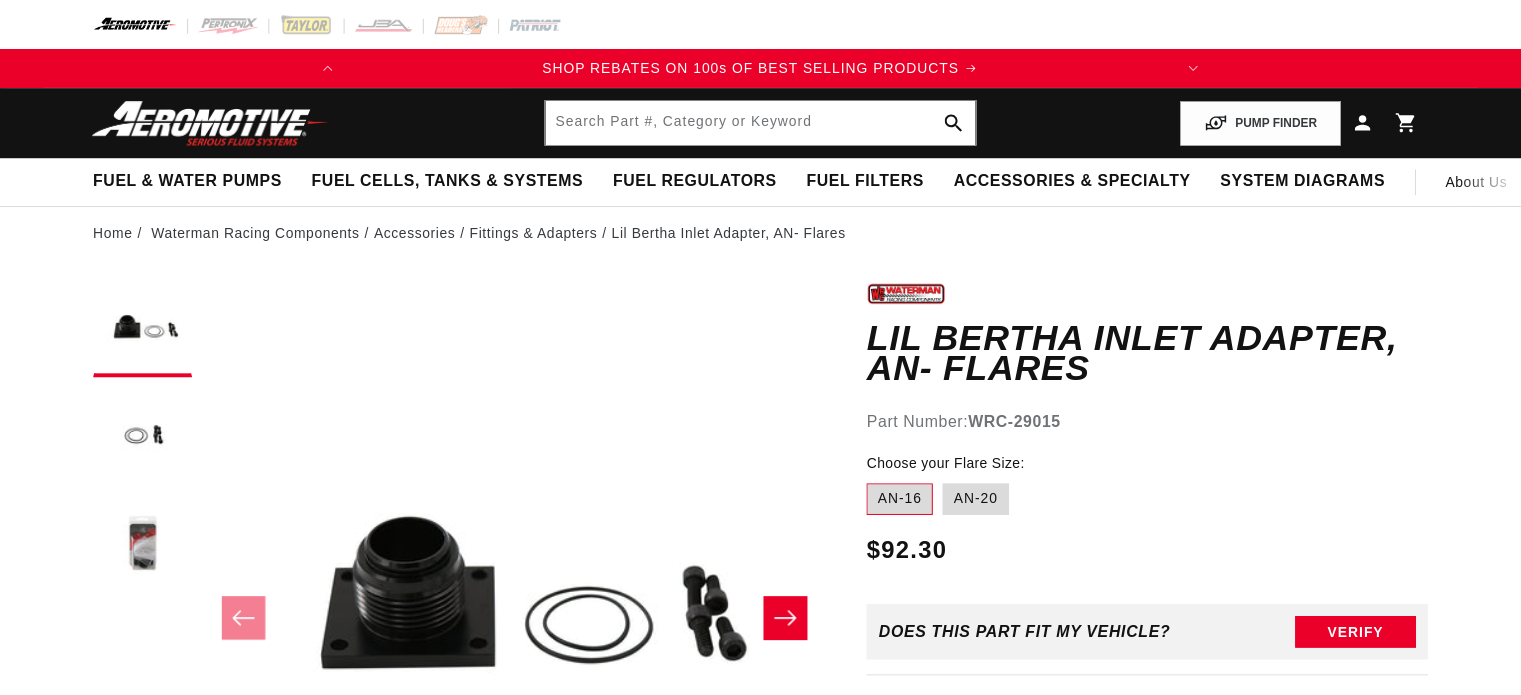 scroll, scrollTop: 0, scrollLeft: 0, axis: both 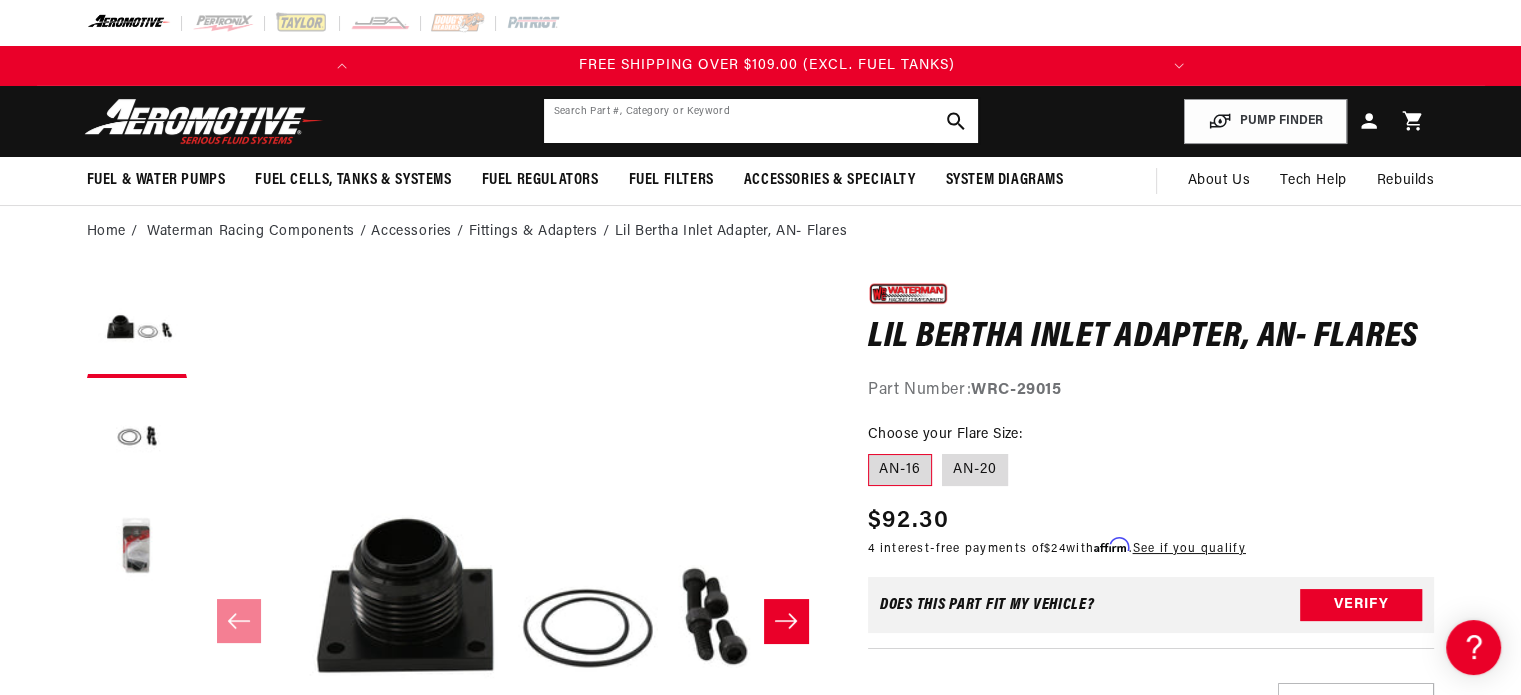 click 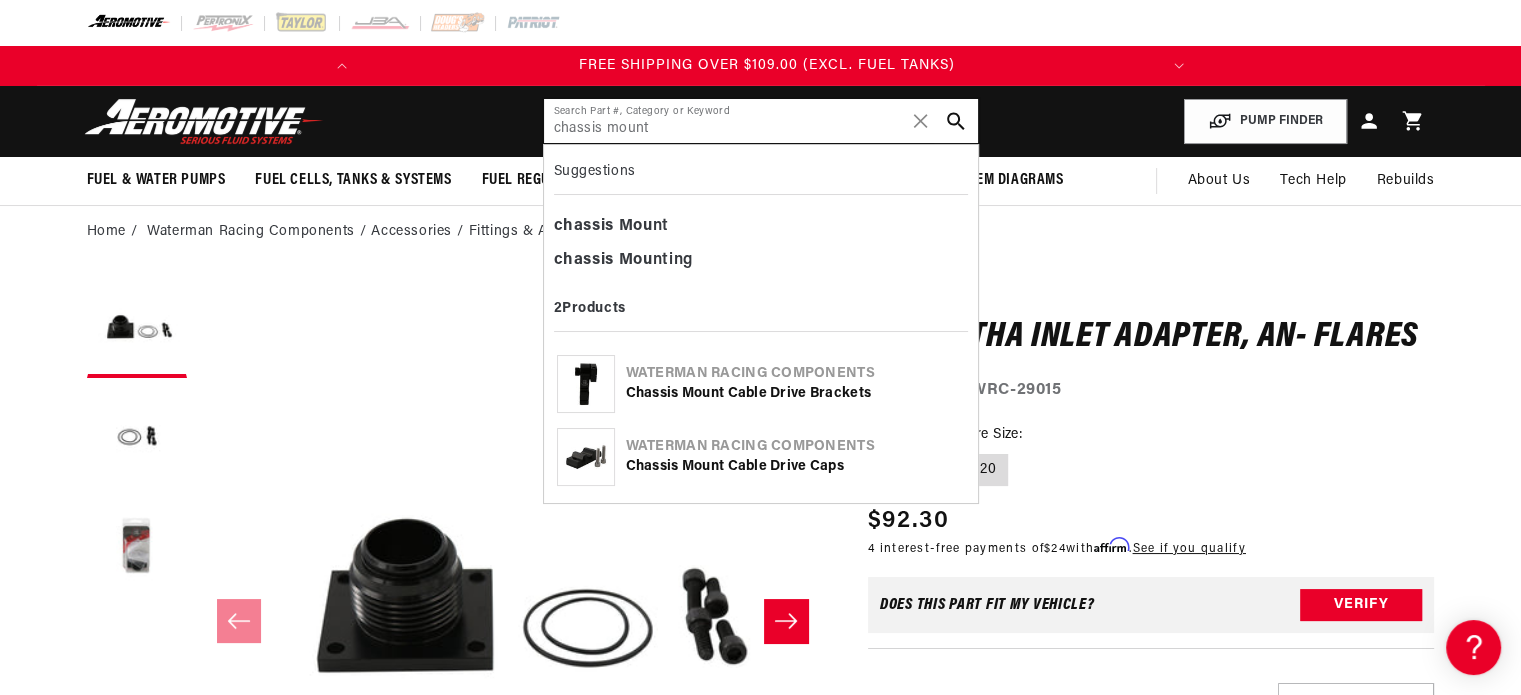 type on "chassis mount" 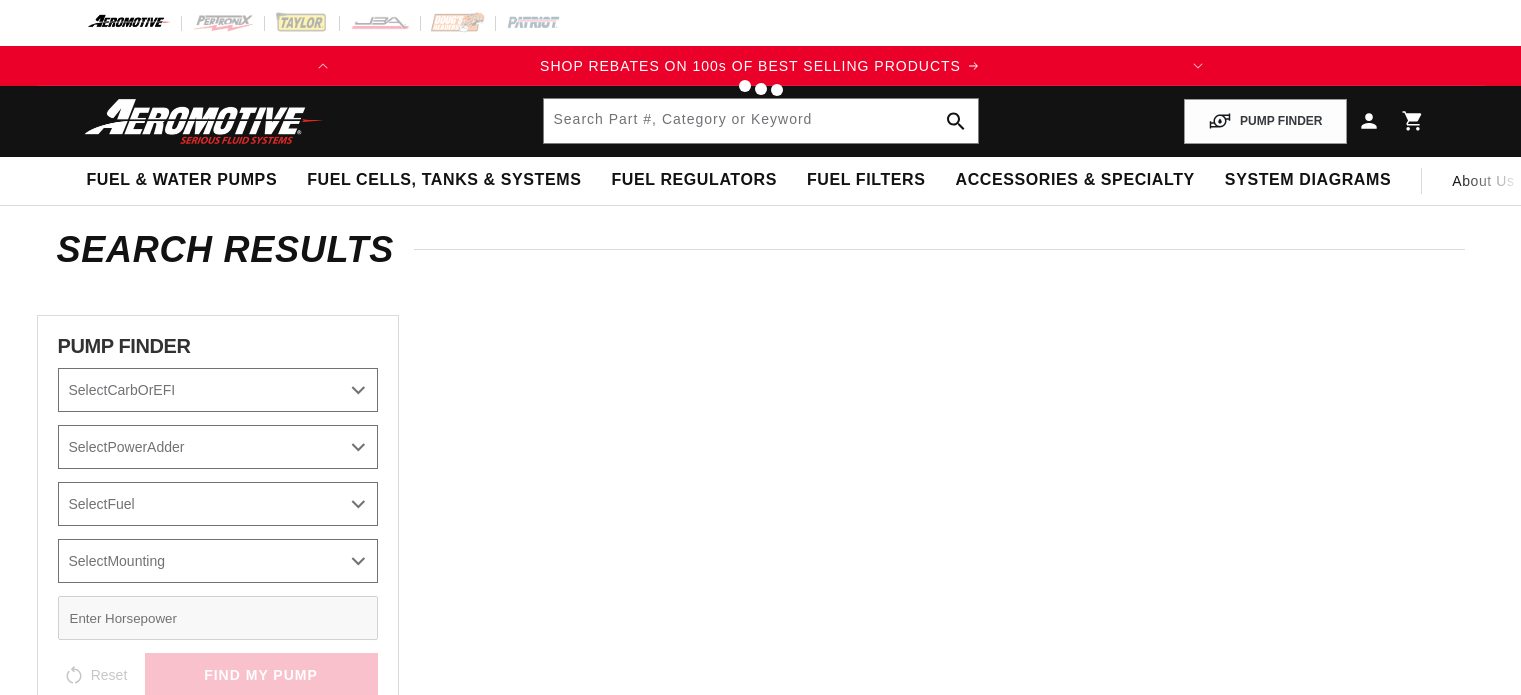 type on "chassis mount" 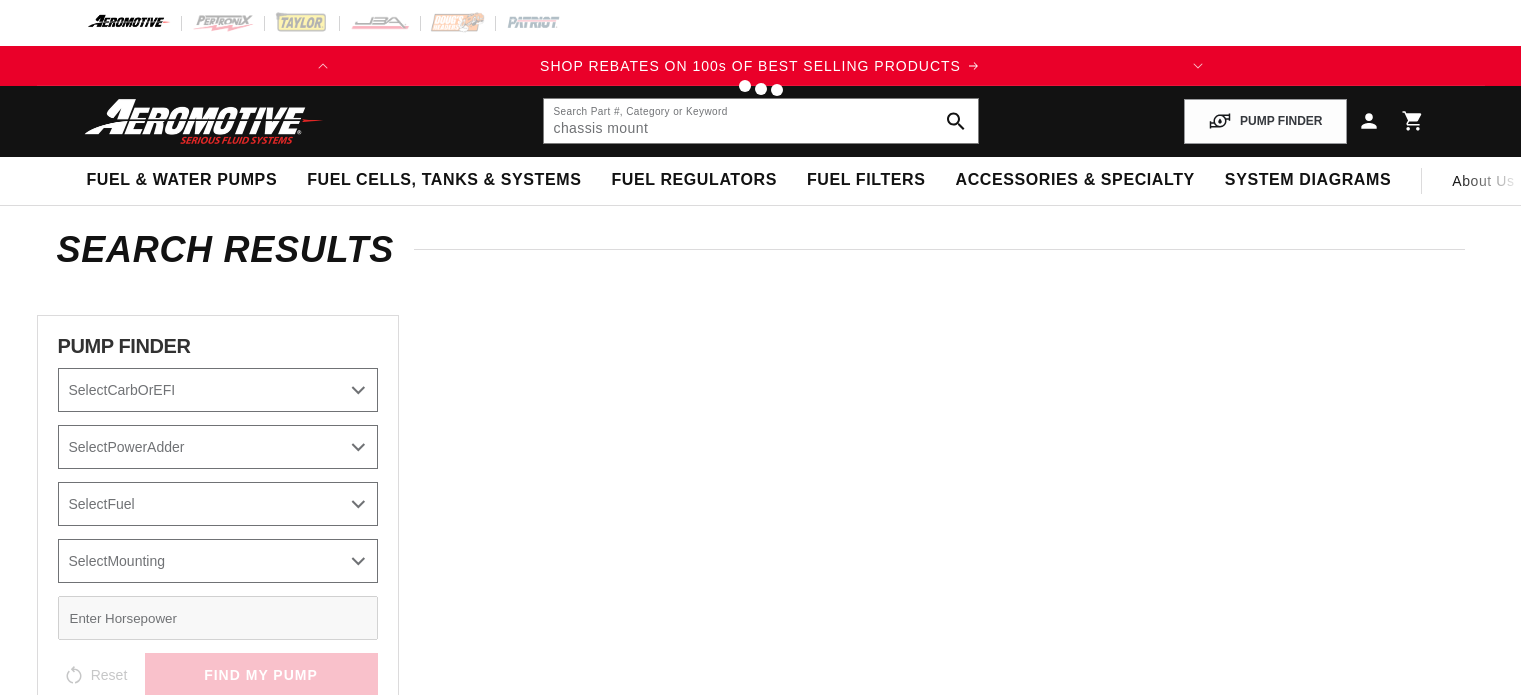 scroll, scrollTop: 0, scrollLeft: 0, axis: both 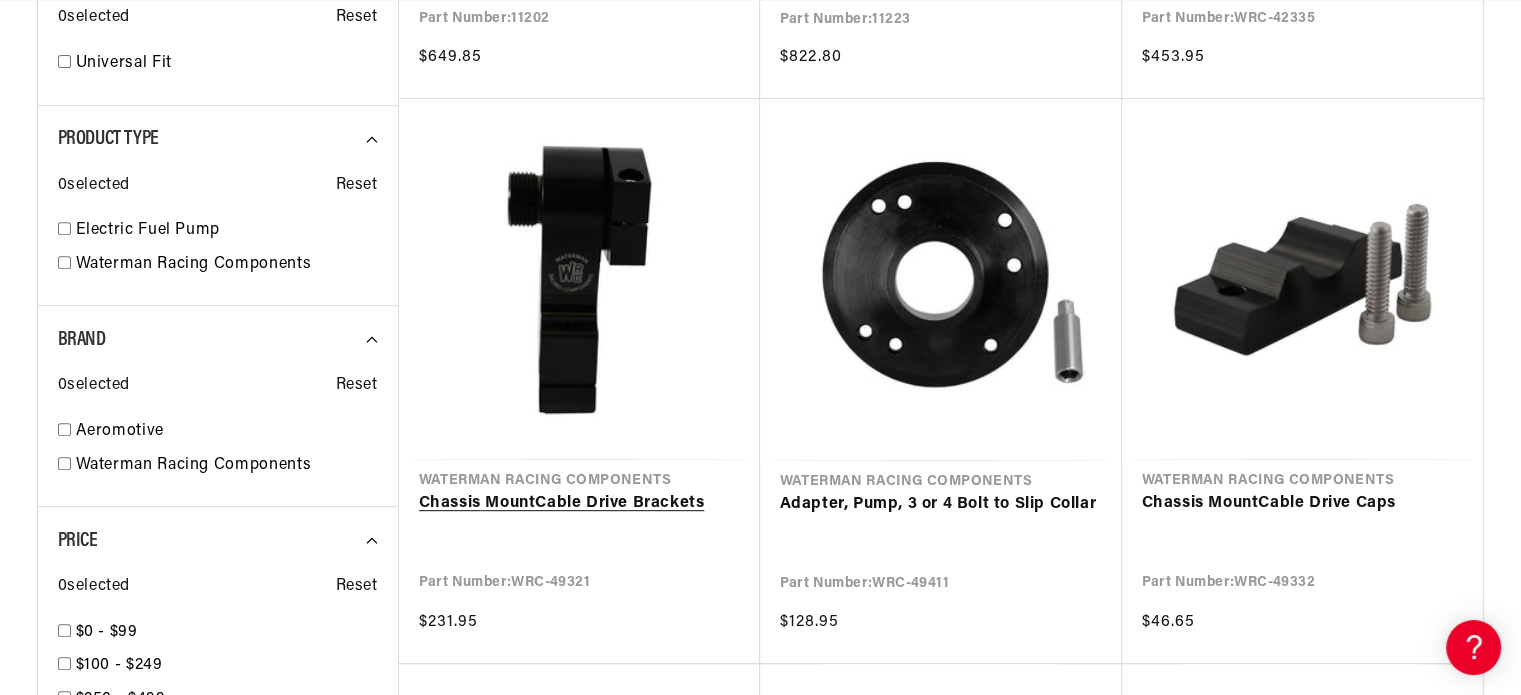 click on "Chassis   Mount  Cable Drive Brackets" at bounding box center (579, 504) 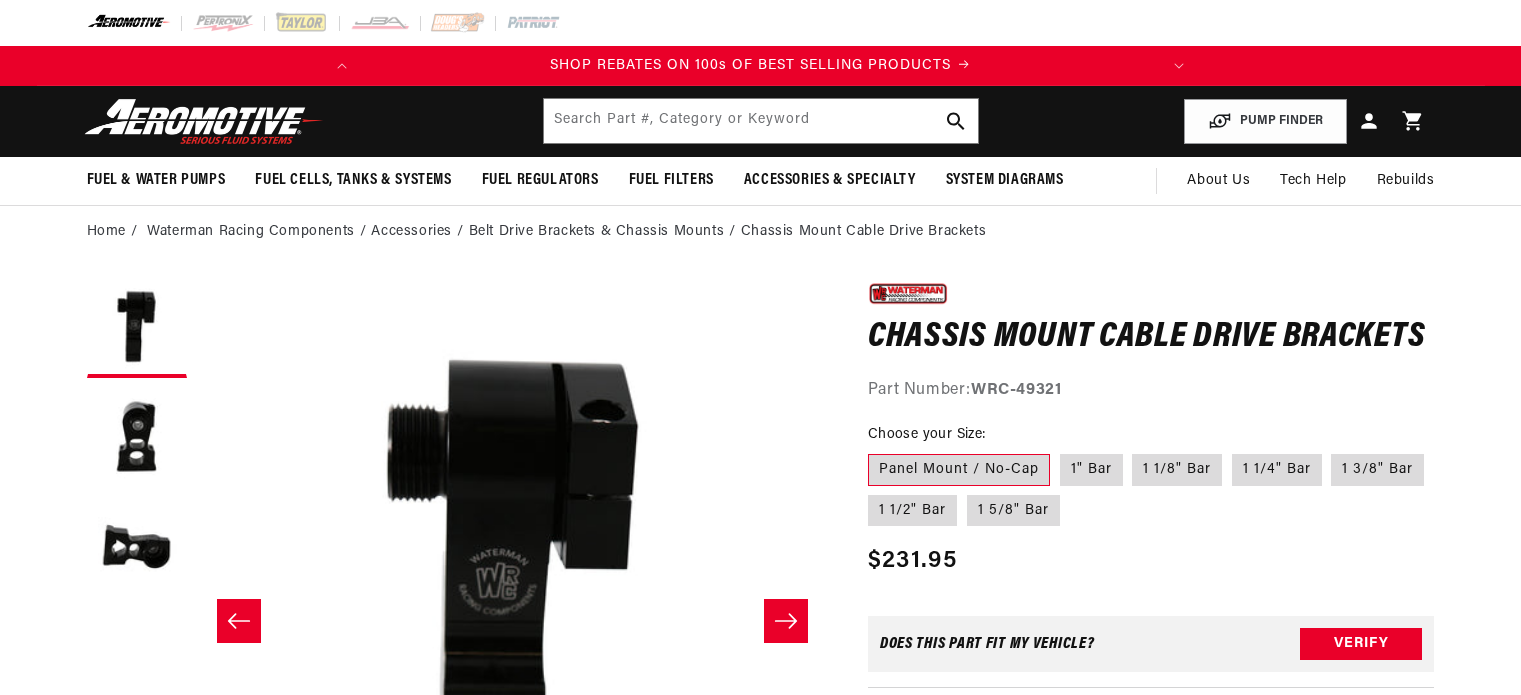 scroll, scrollTop: 0, scrollLeft: 0, axis: both 